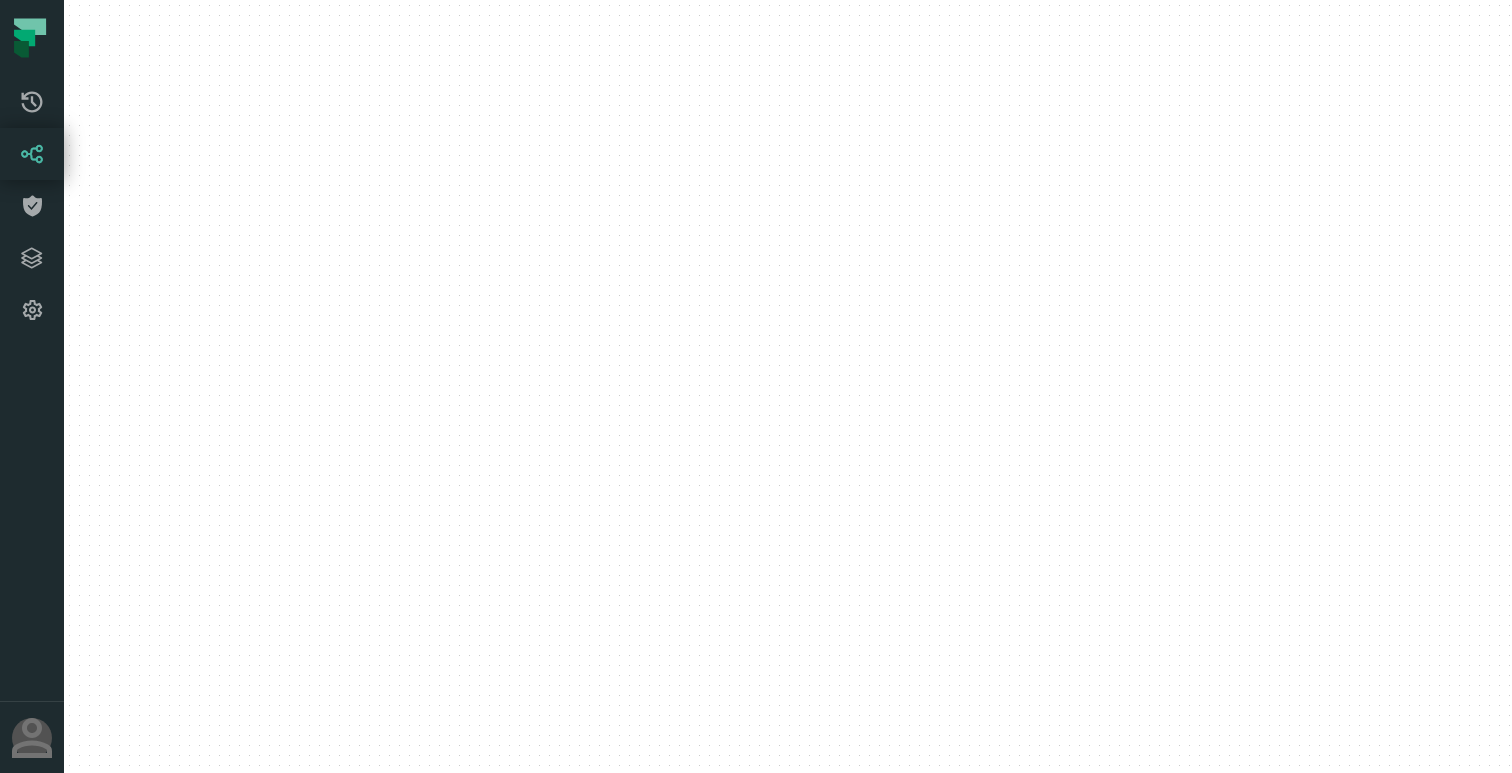 scroll, scrollTop: 0, scrollLeft: 0, axis: both 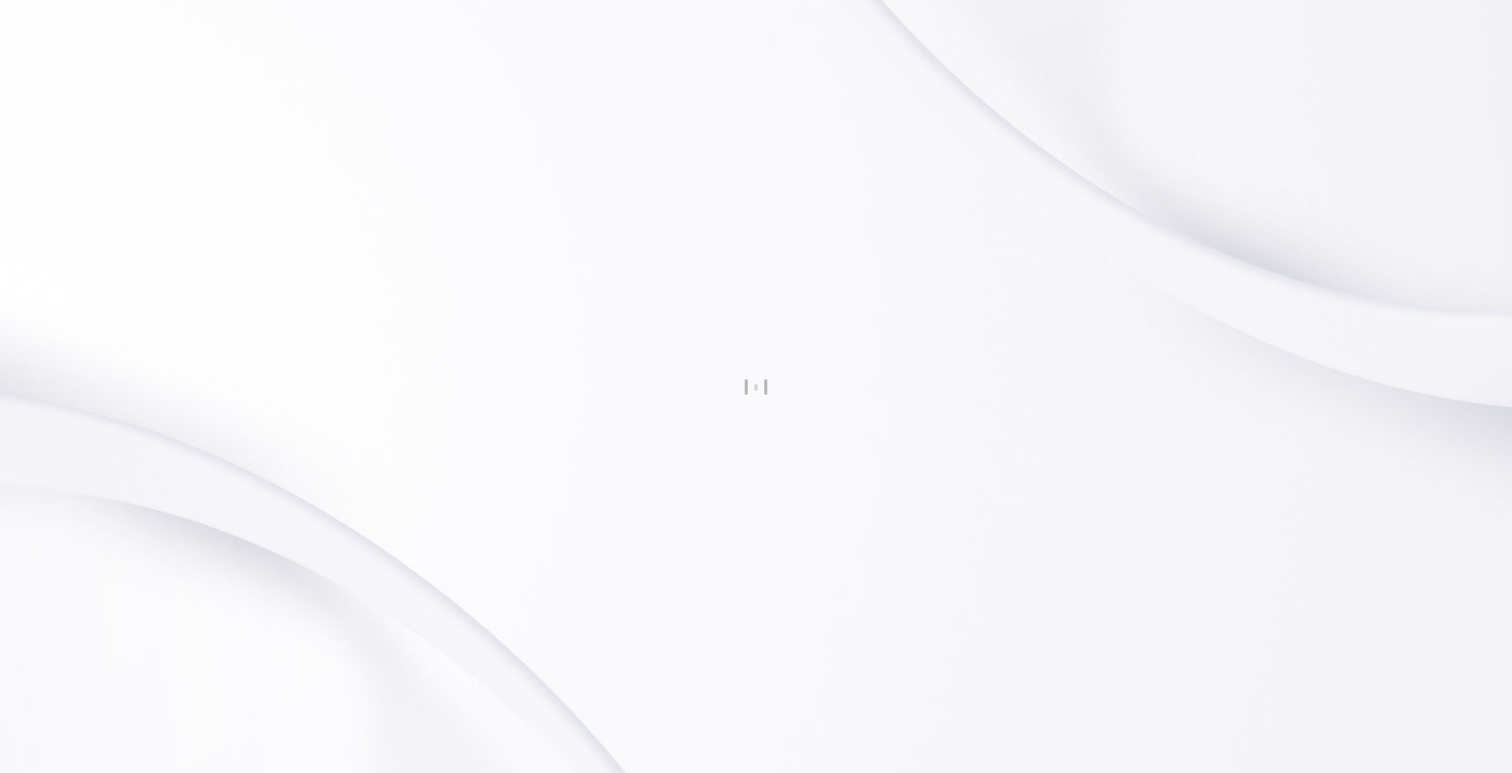 click at bounding box center [756, 386] 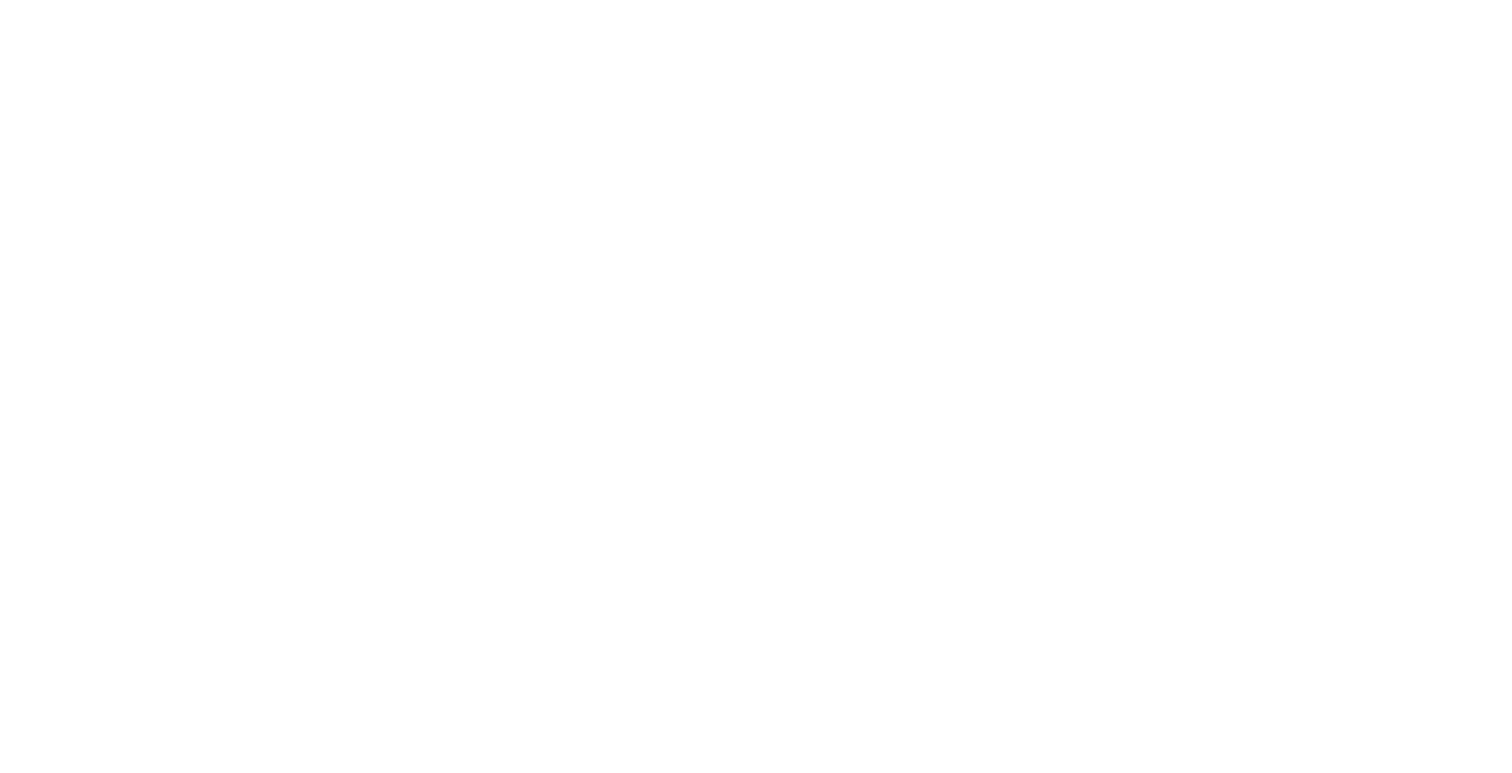 scroll, scrollTop: 0, scrollLeft: 0, axis: both 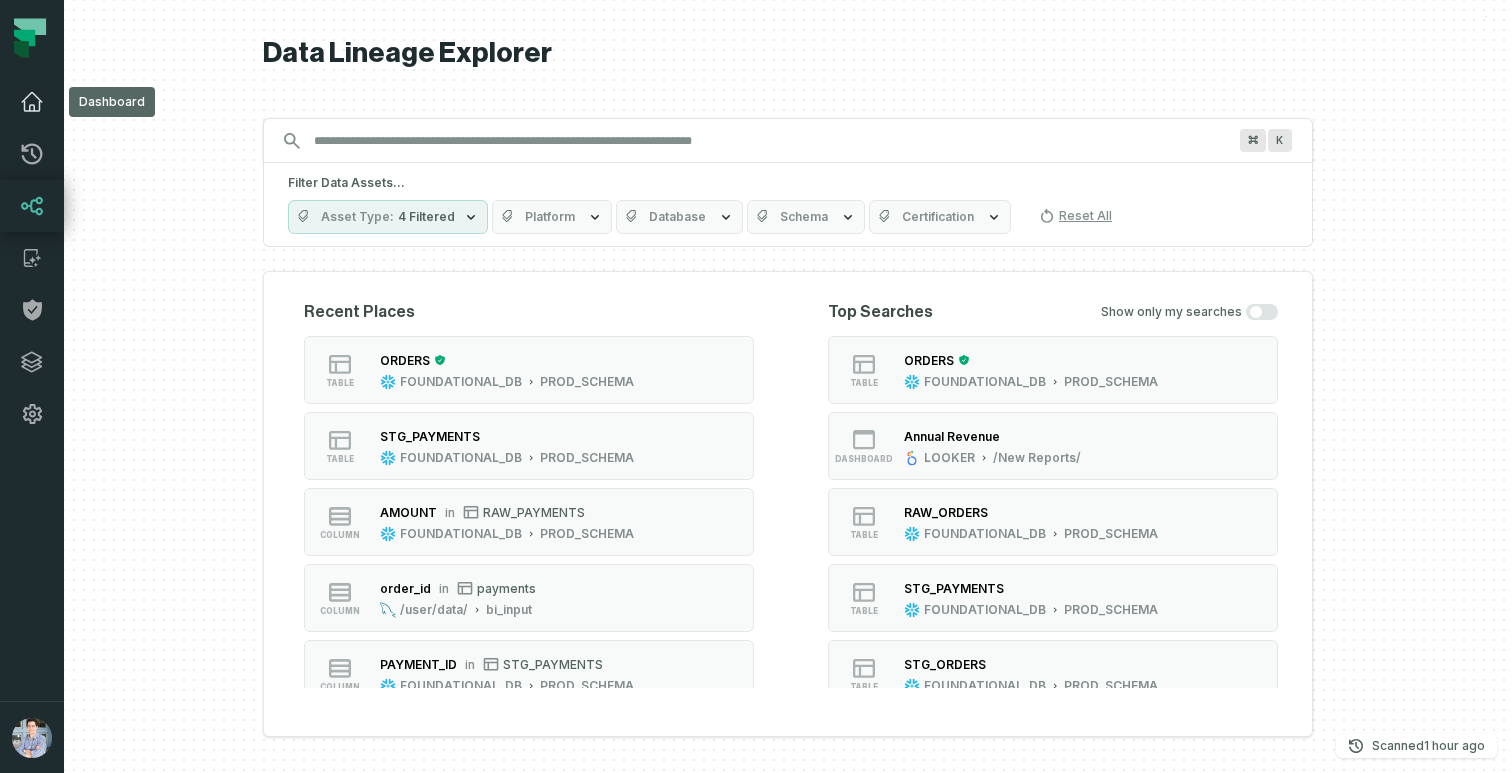 click 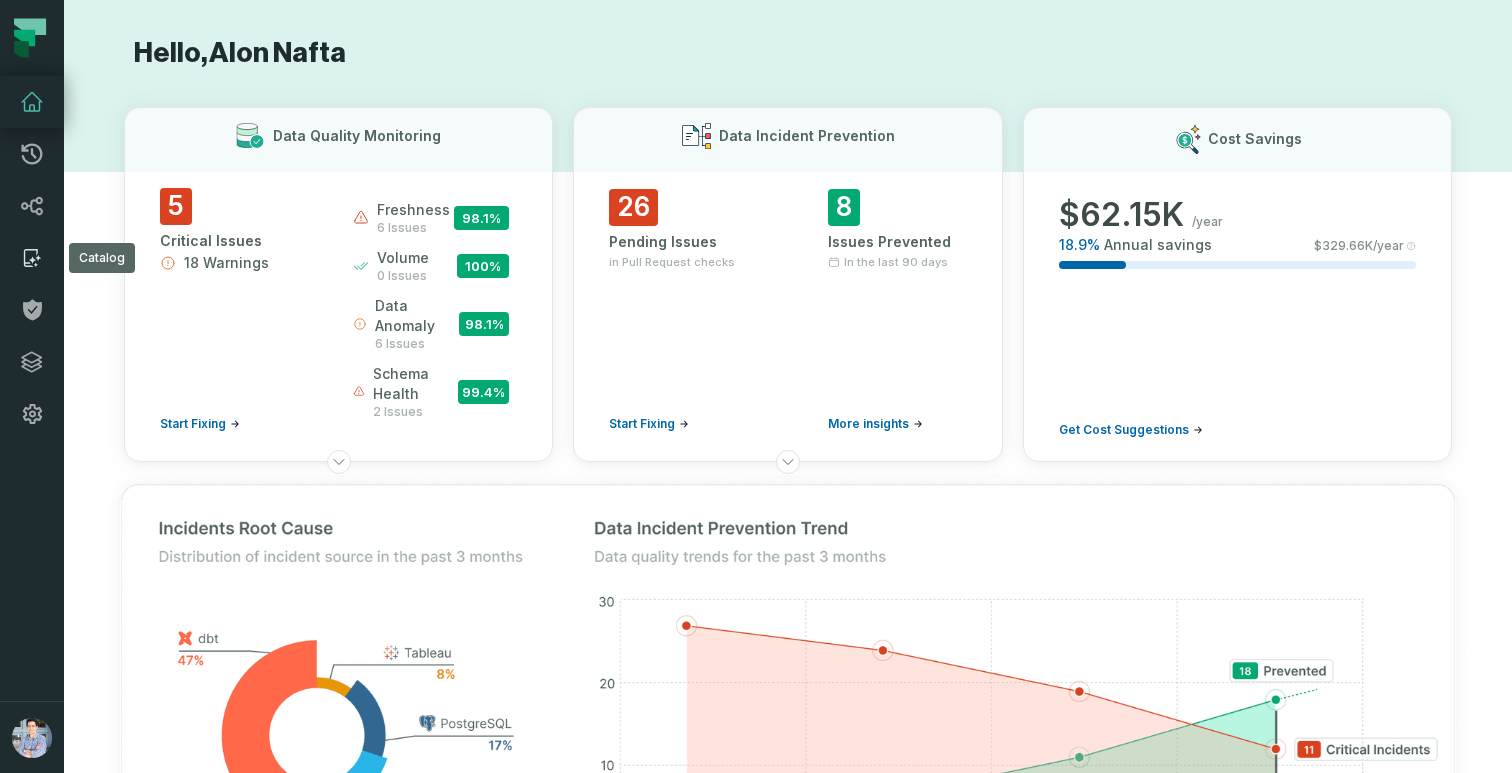 click 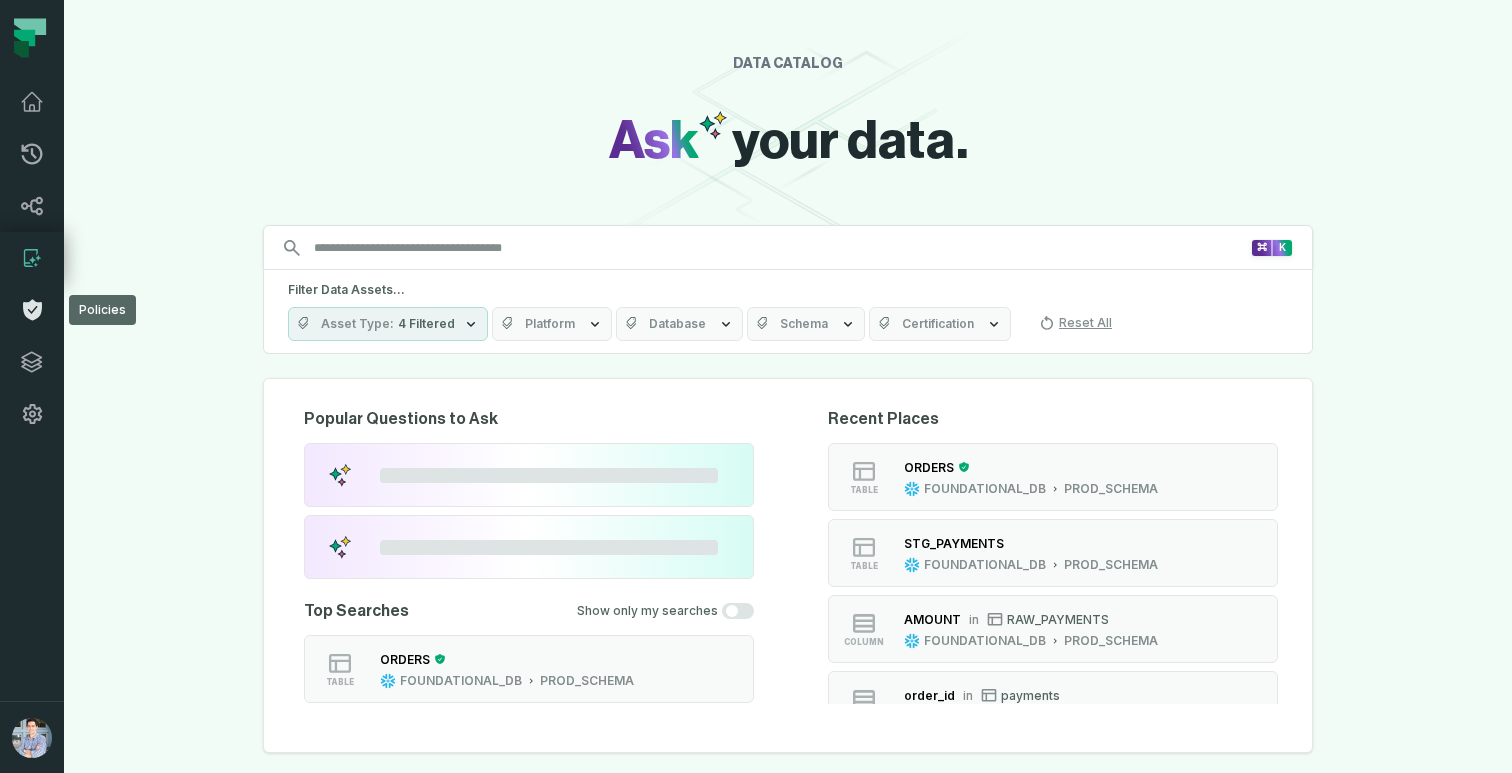 click 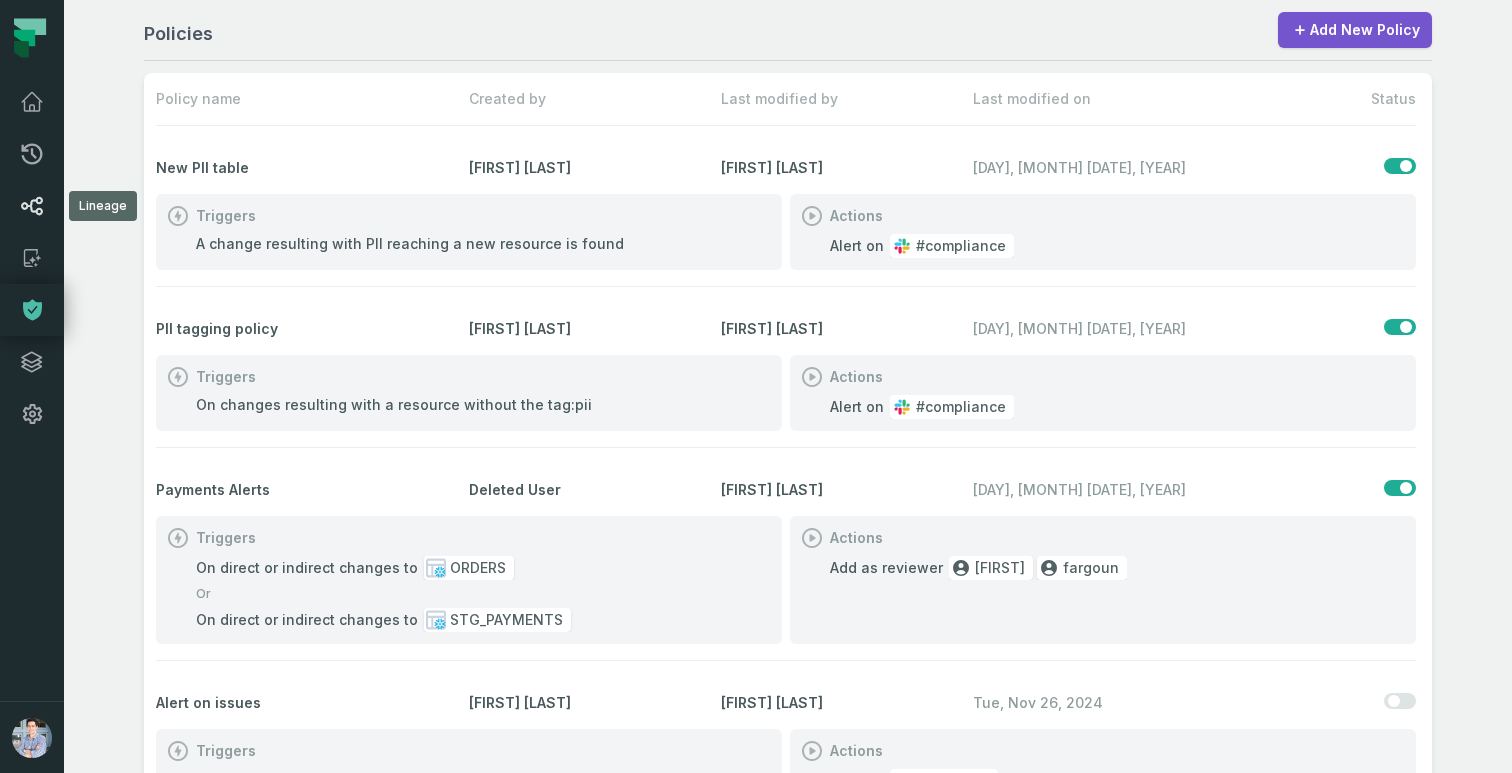 click 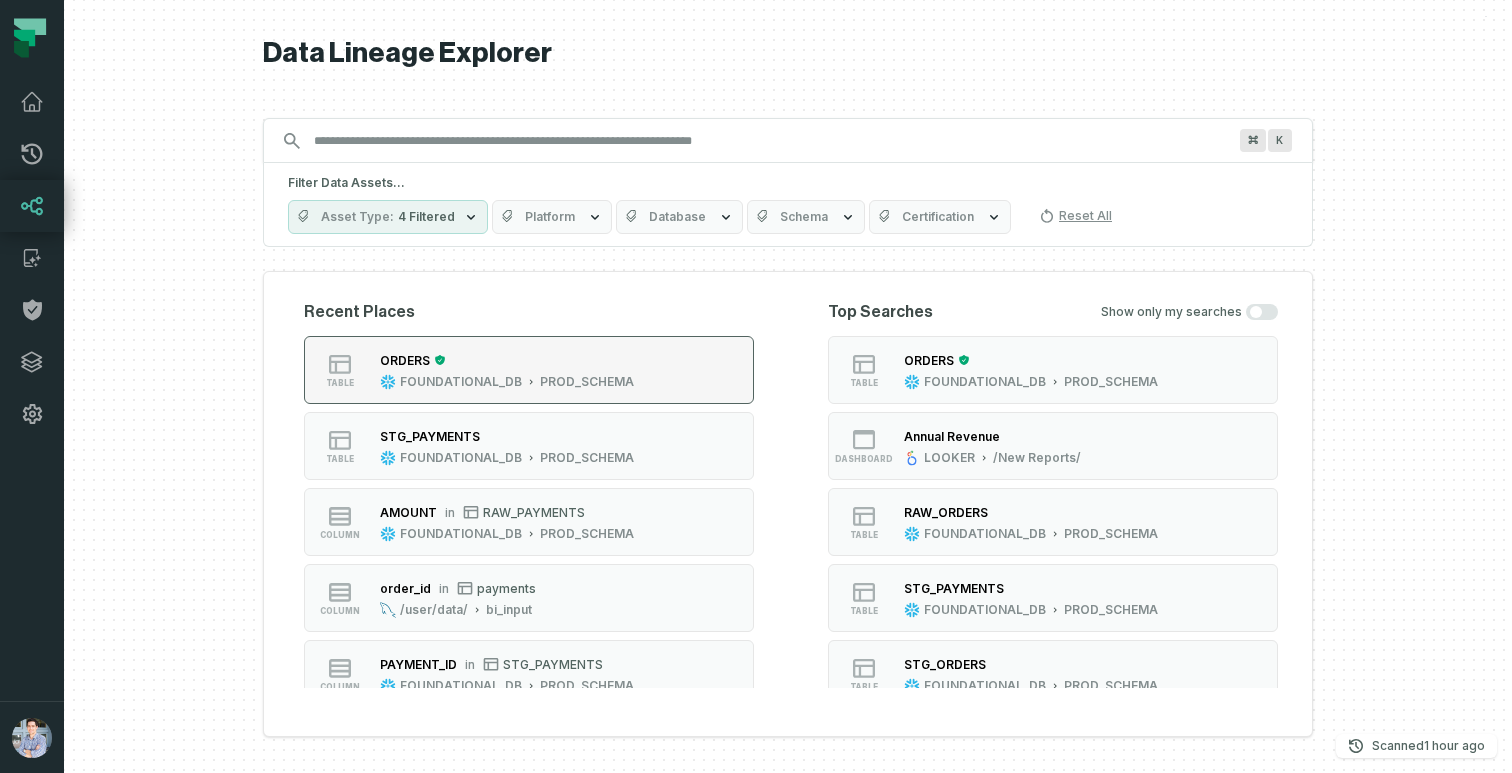 click on "FOUNDATIONAL_DB" at bounding box center [461, 382] 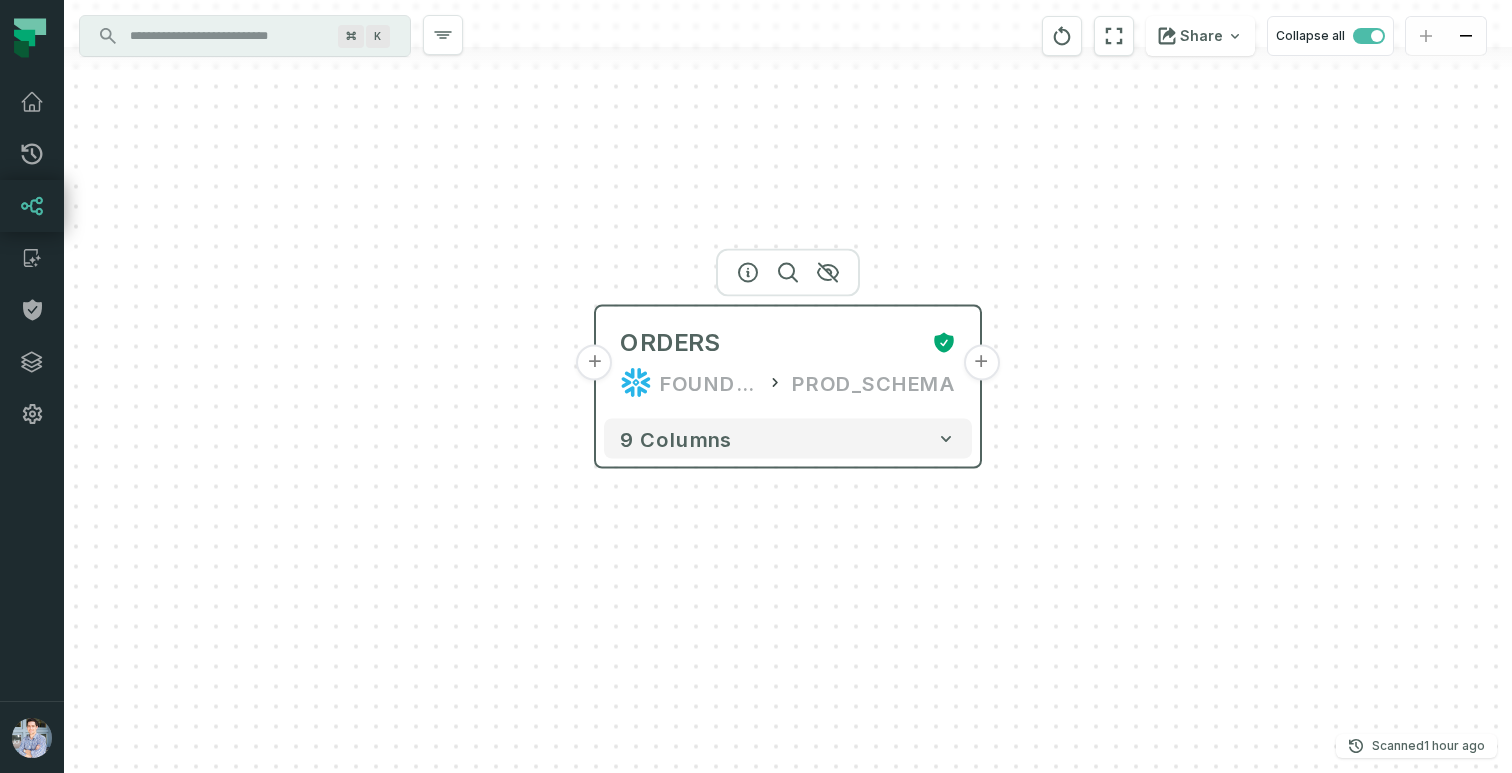 click on "+" at bounding box center [595, 363] 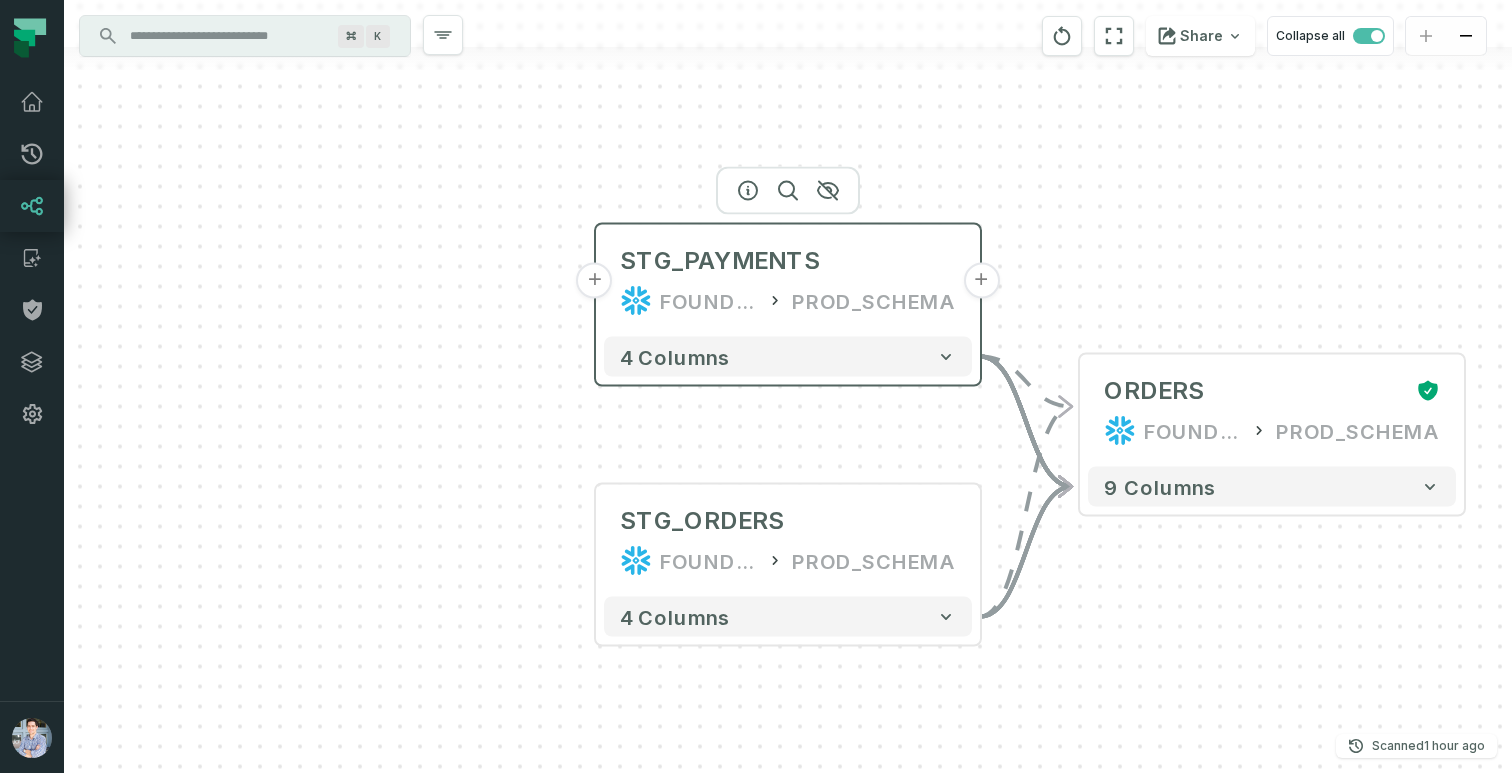 click on "+" at bounding box center (595, 281) 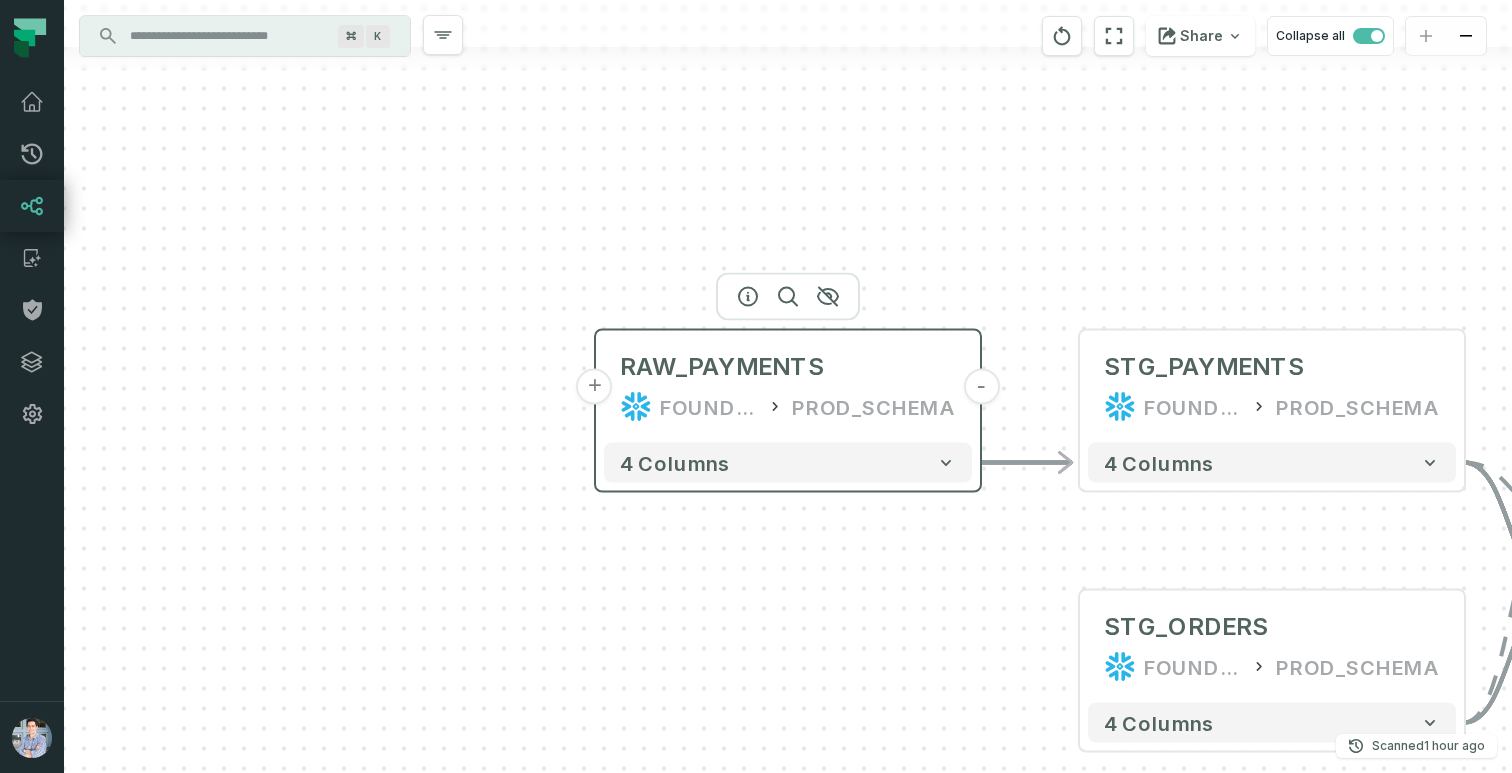 click on "+" at bounding box center [595, 387] 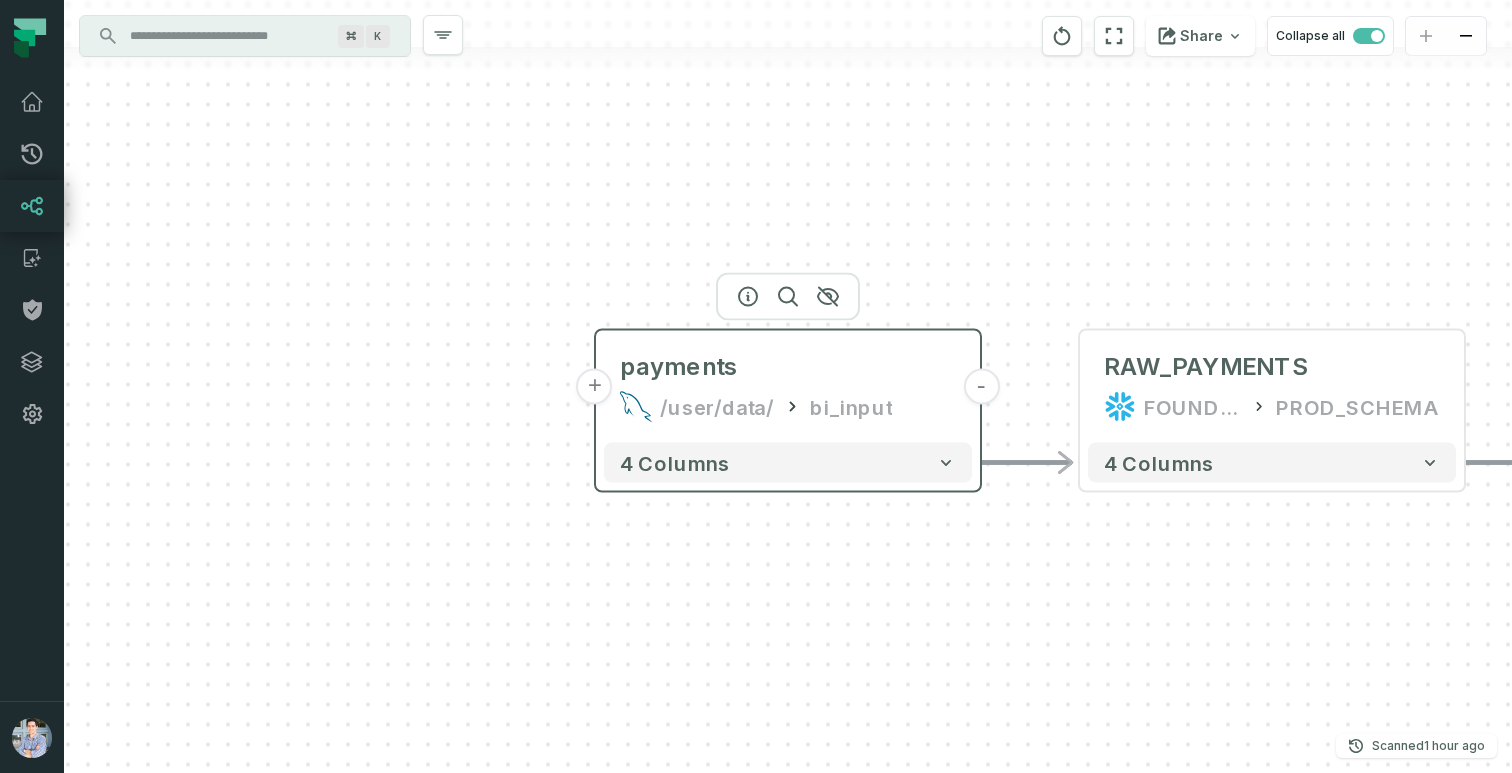 click on "+" at bounding box center (595, 387) 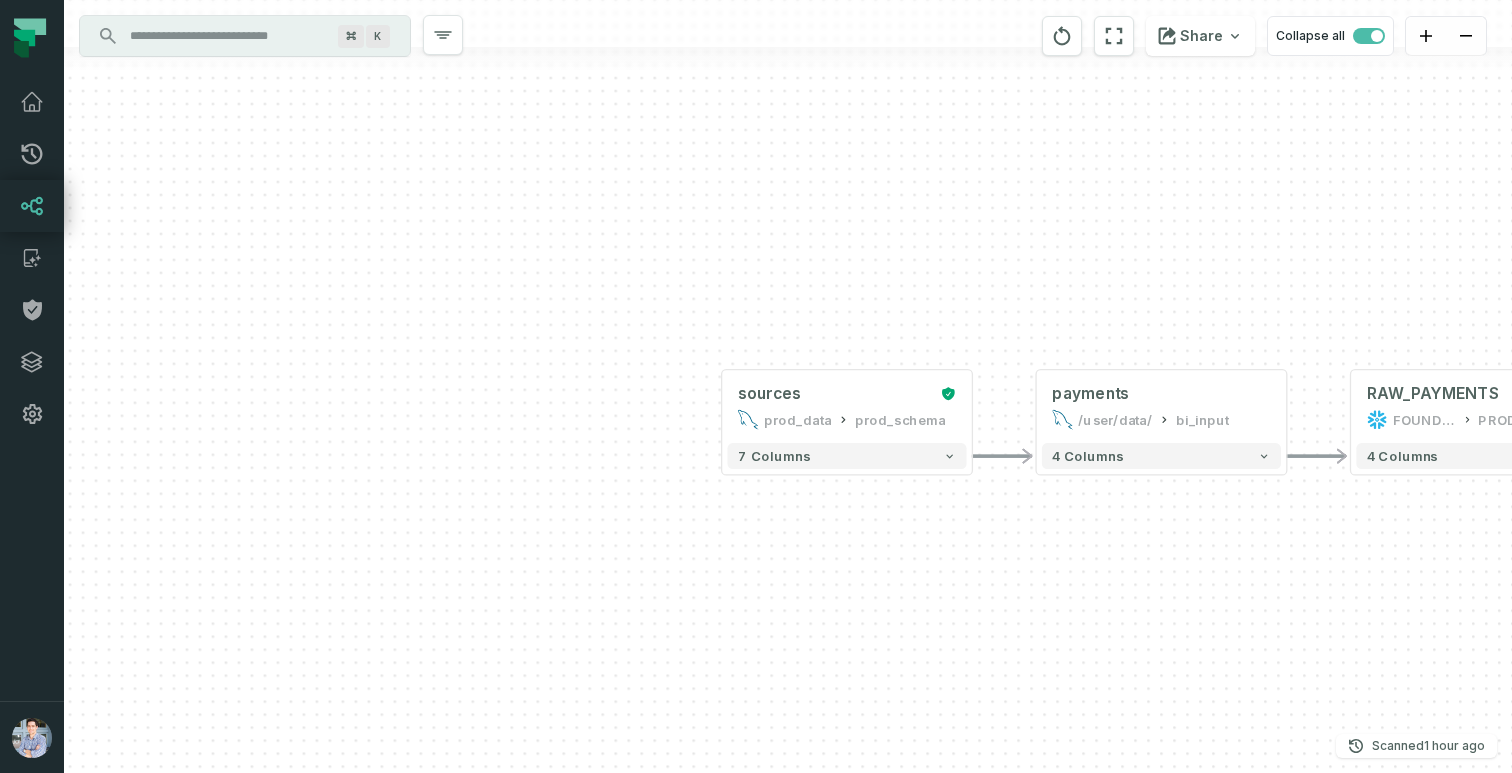 drag, startPoint x: 1371, startPoint y: 566, endPoint x: 737, endPoint y: 425, distance: 649.4898 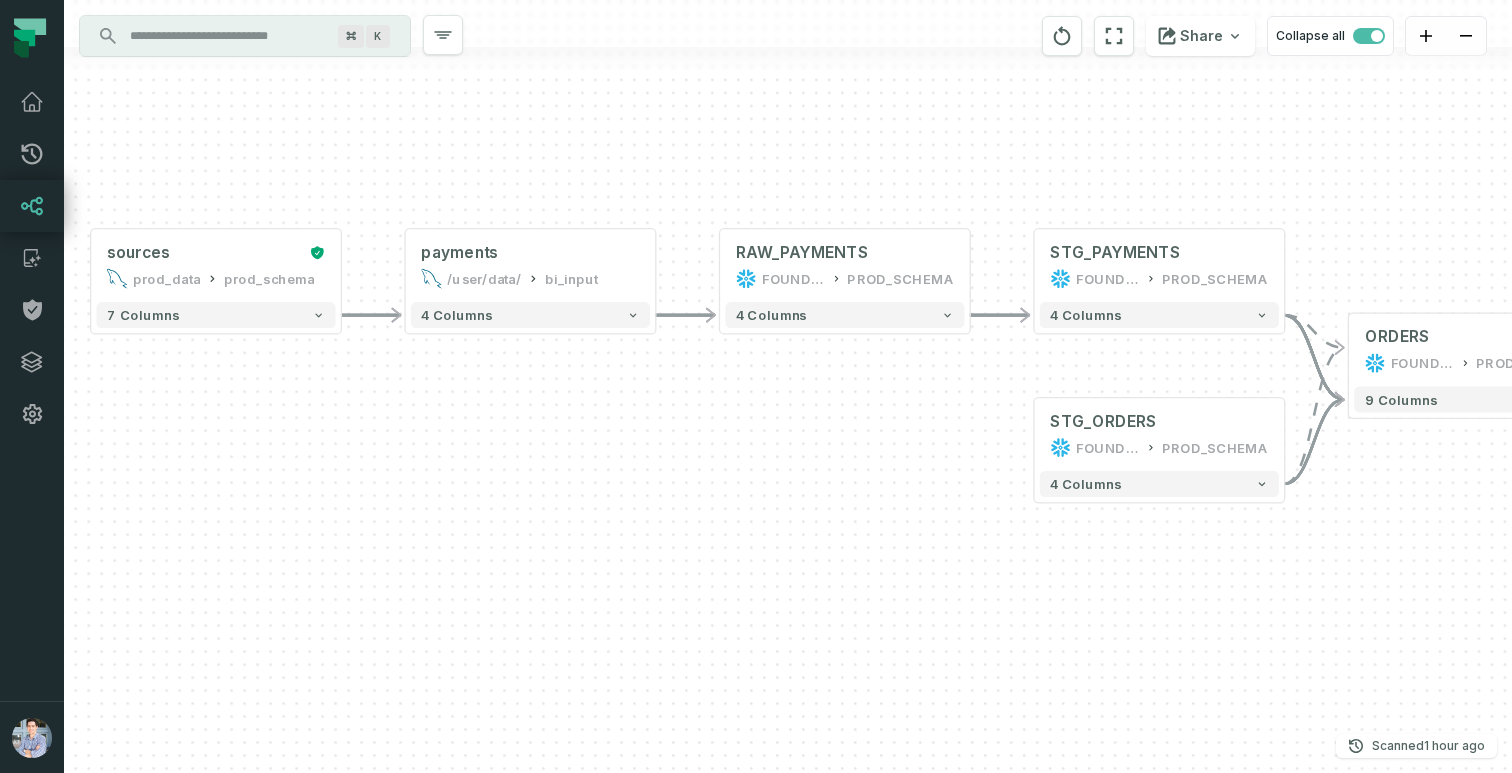 click on "Discovery Provider cmdk menu" at bounding box center [227, 36] 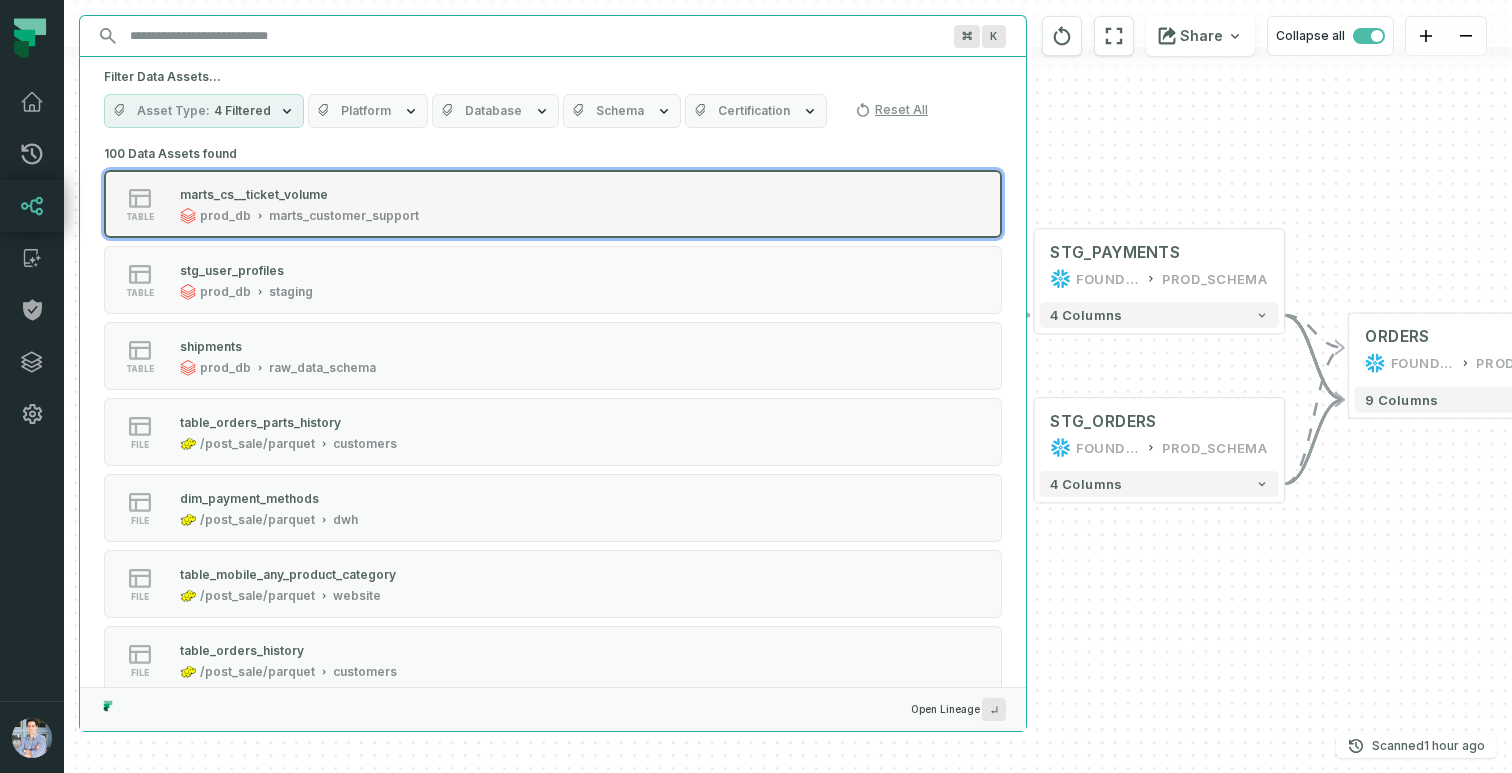 click on "marts_cs__ticket_volume" at bounding box center (254, 194) 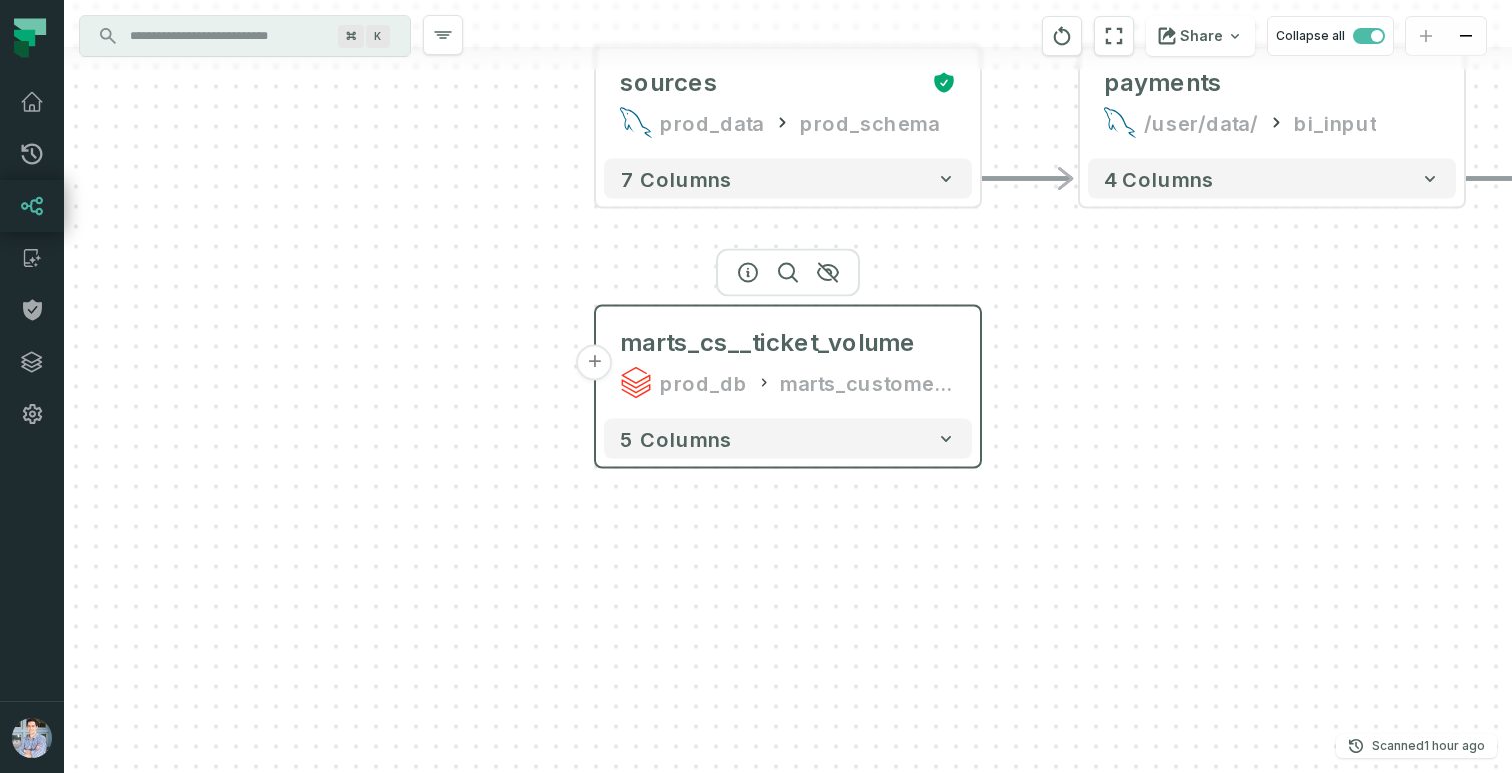 click on "+" at bounding box center [595, 363] 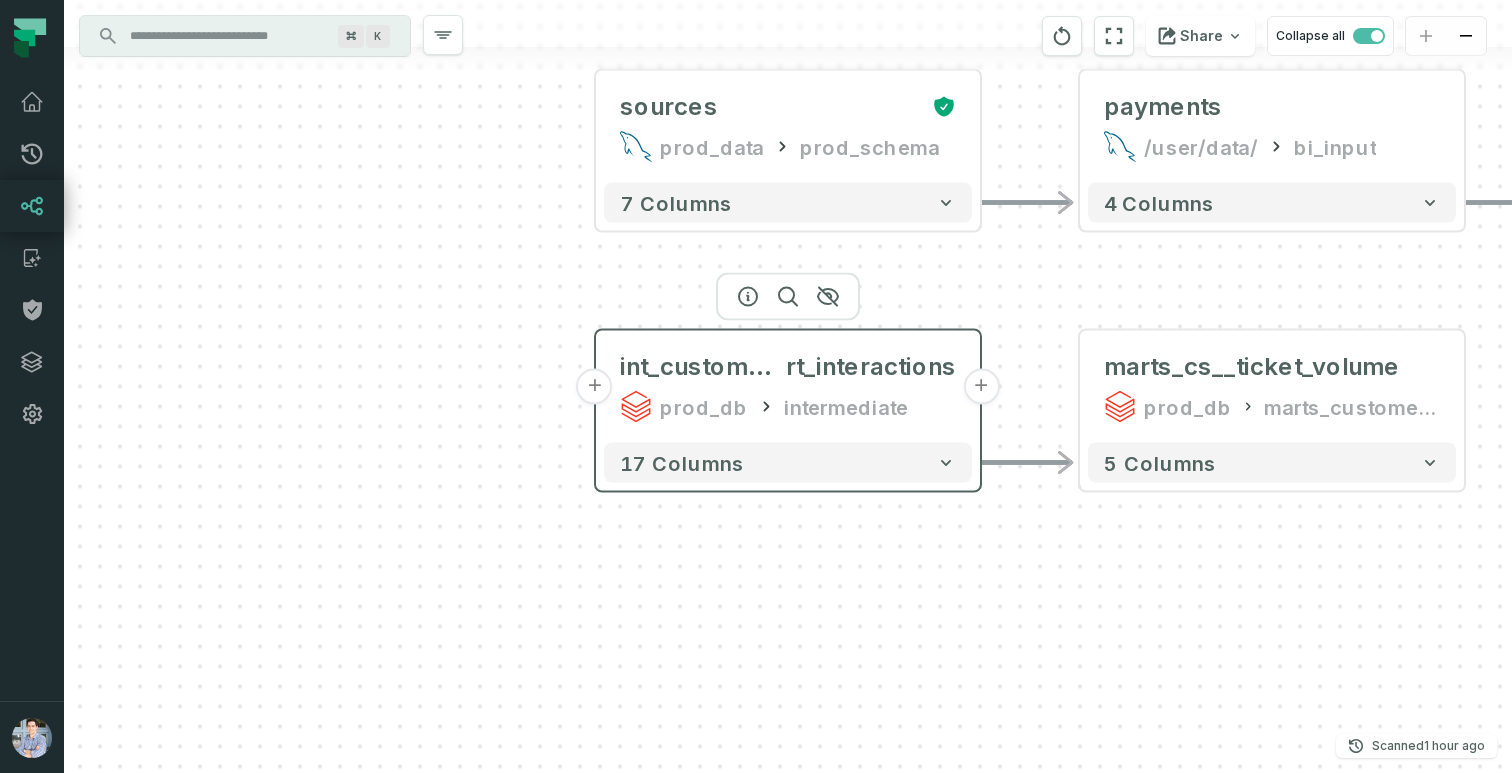click on "+" at bounding box center (595, 387) 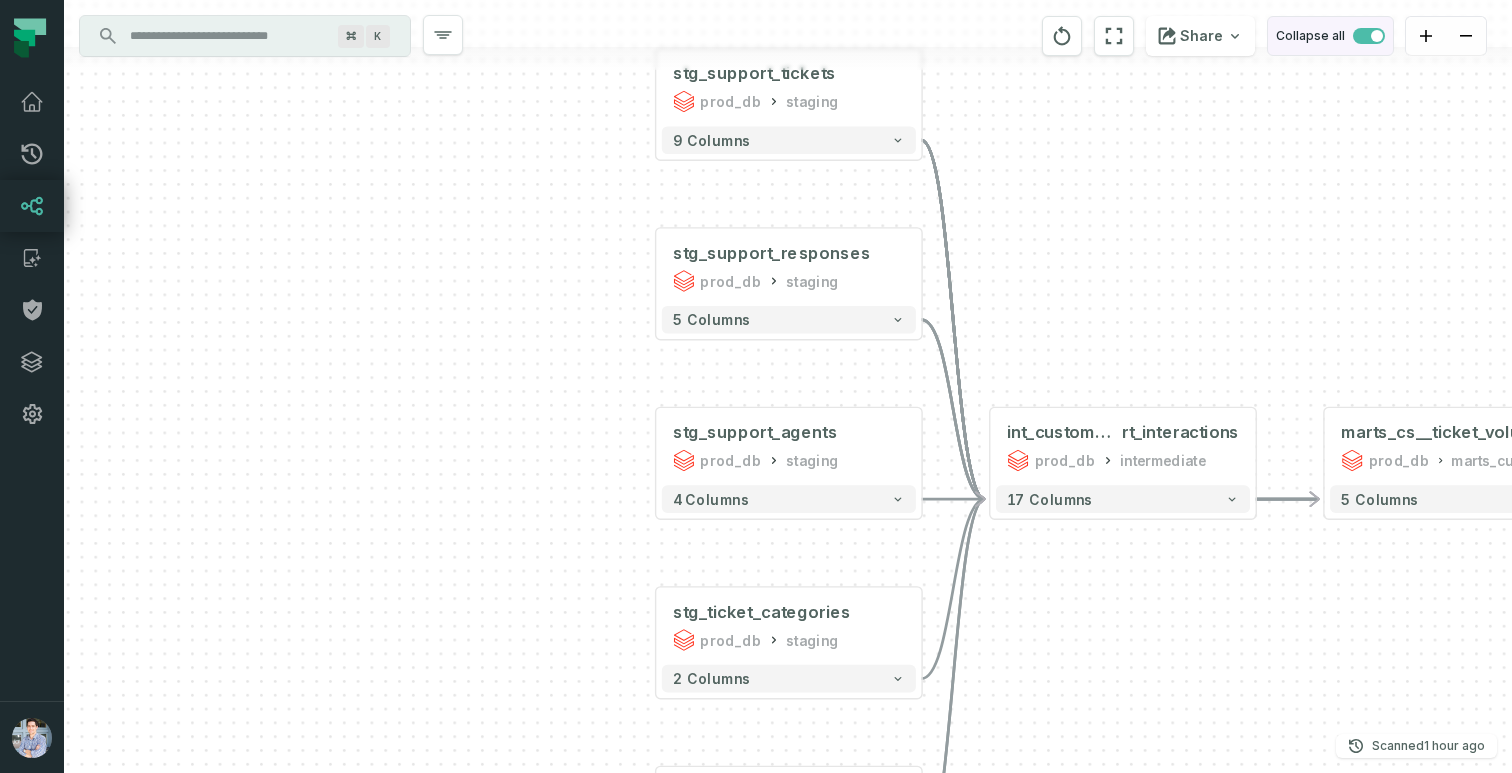 click at bounding box center [1377, 36] 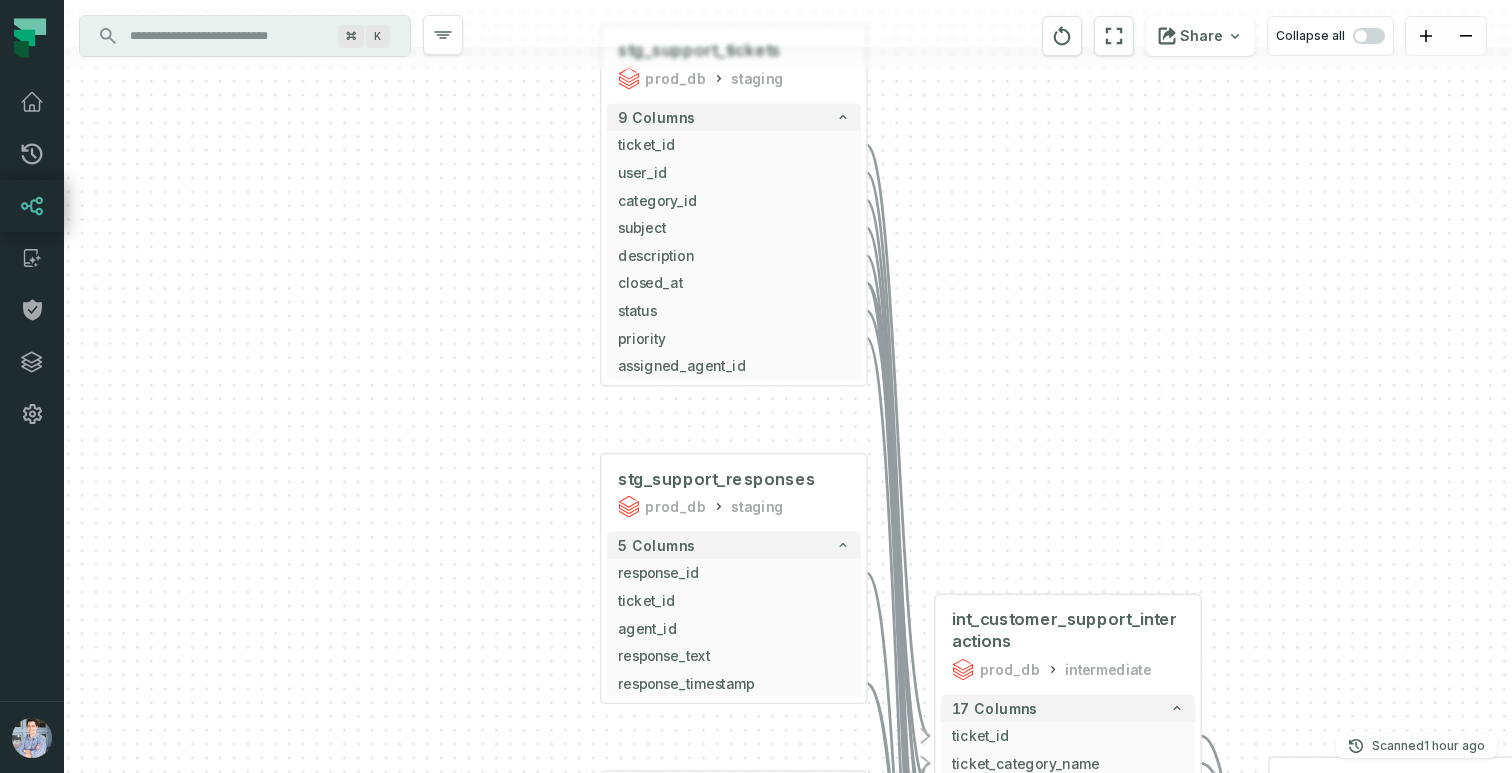 drag, startPoint x: 1087, startPoint y: 325, endPoint x: 1006, endPoint y: 273, distance: 96.25487 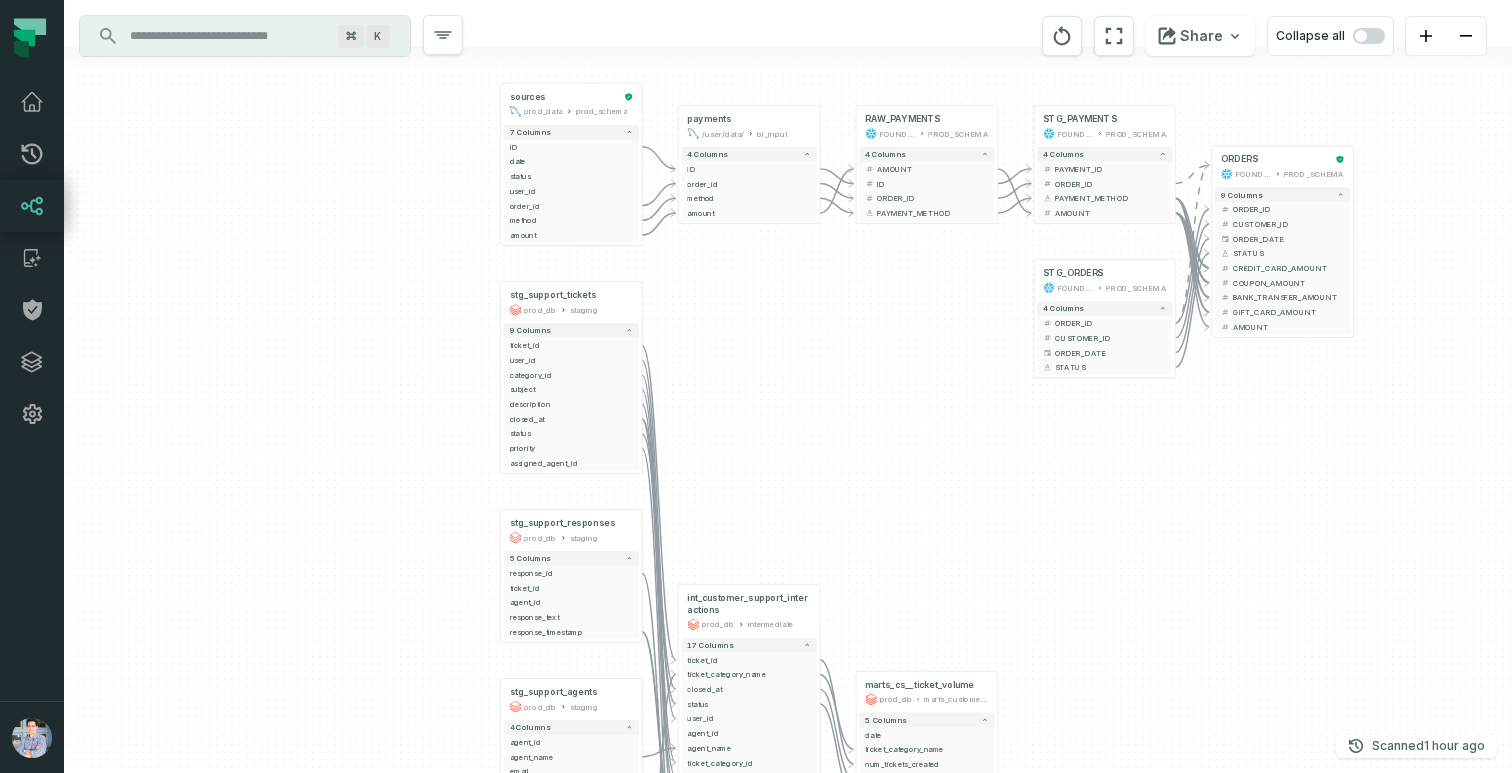 drag, startPoint x: 1130, startPoint y: 331, endPoint x: 854, endPoint y: 481, distance: 314.12735 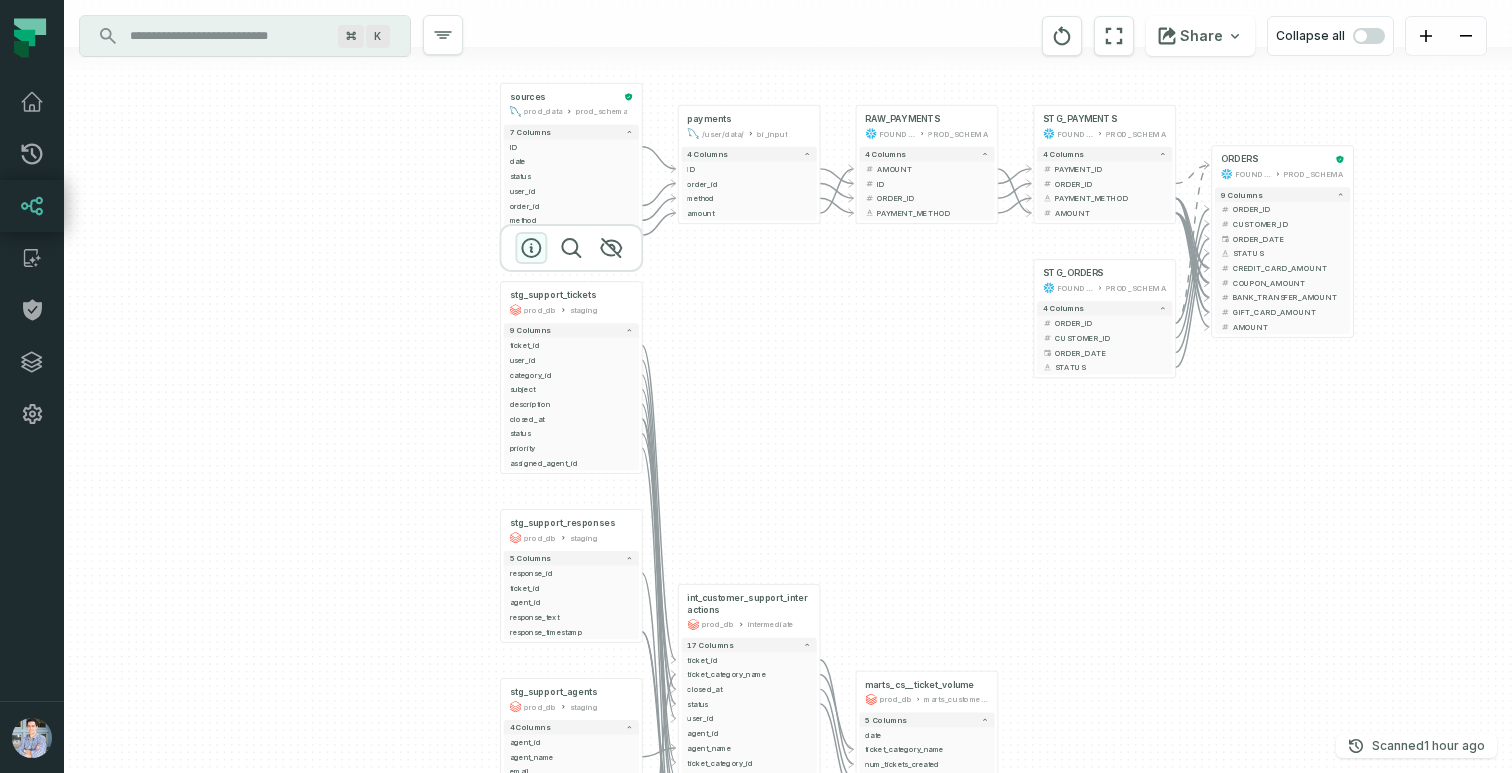 click 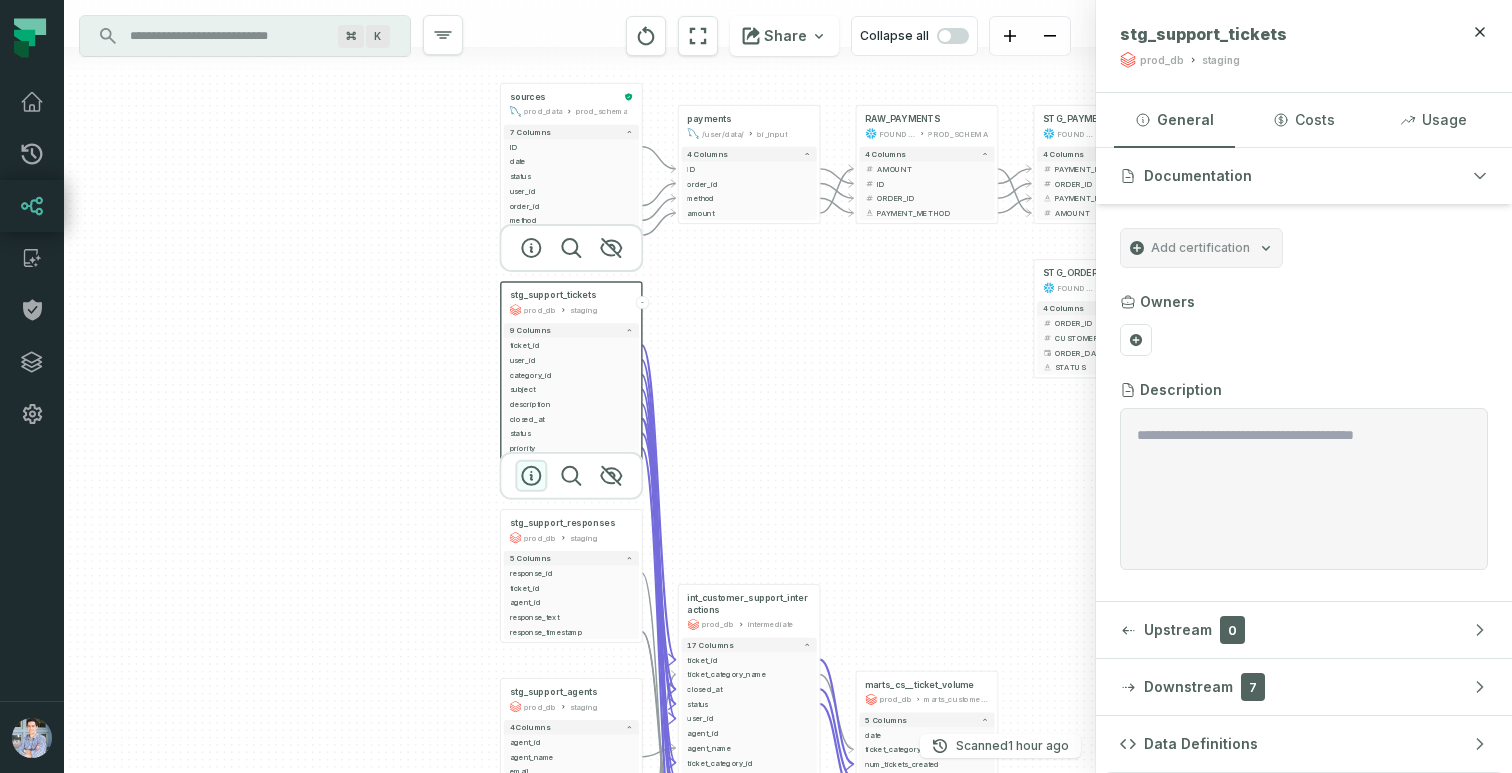 click 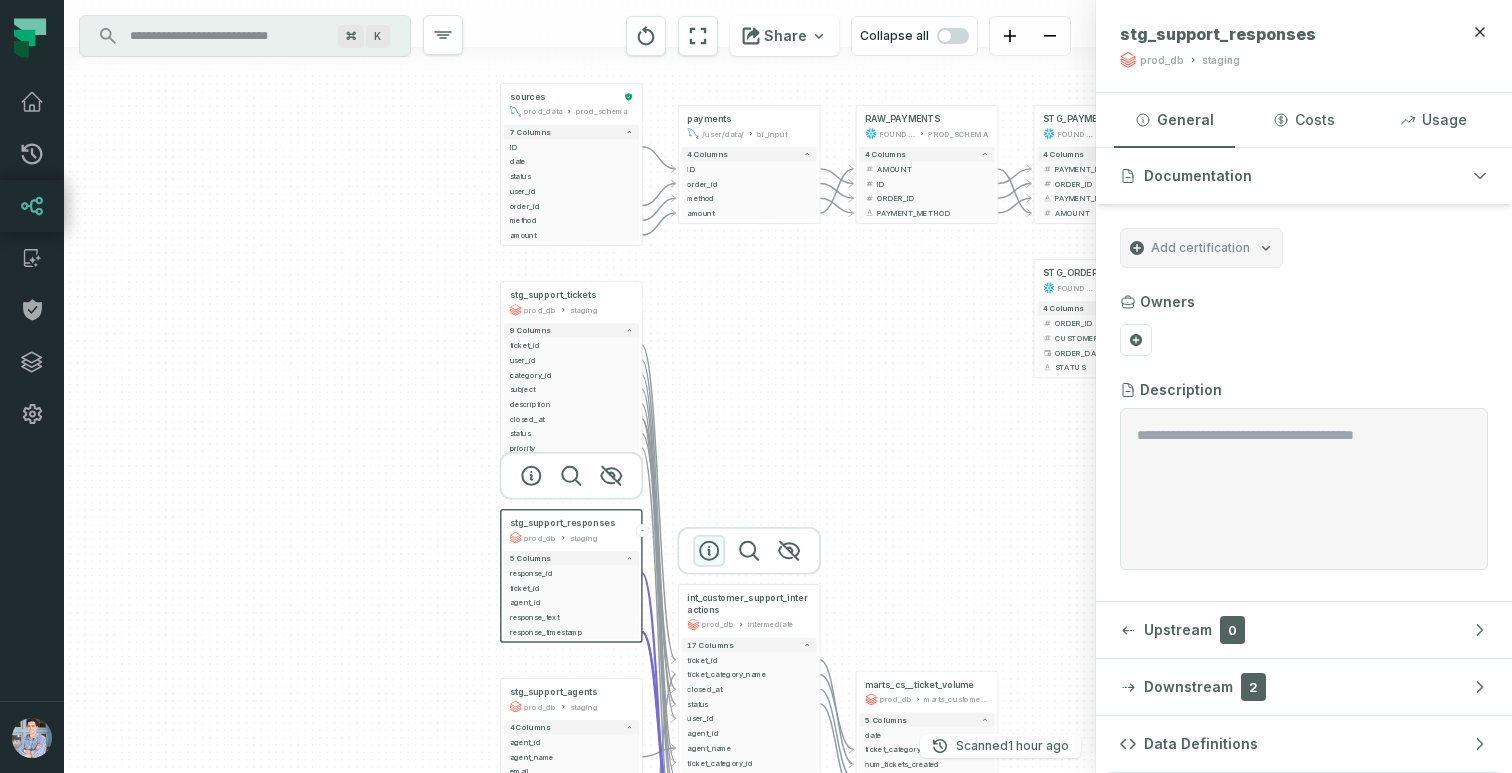 click 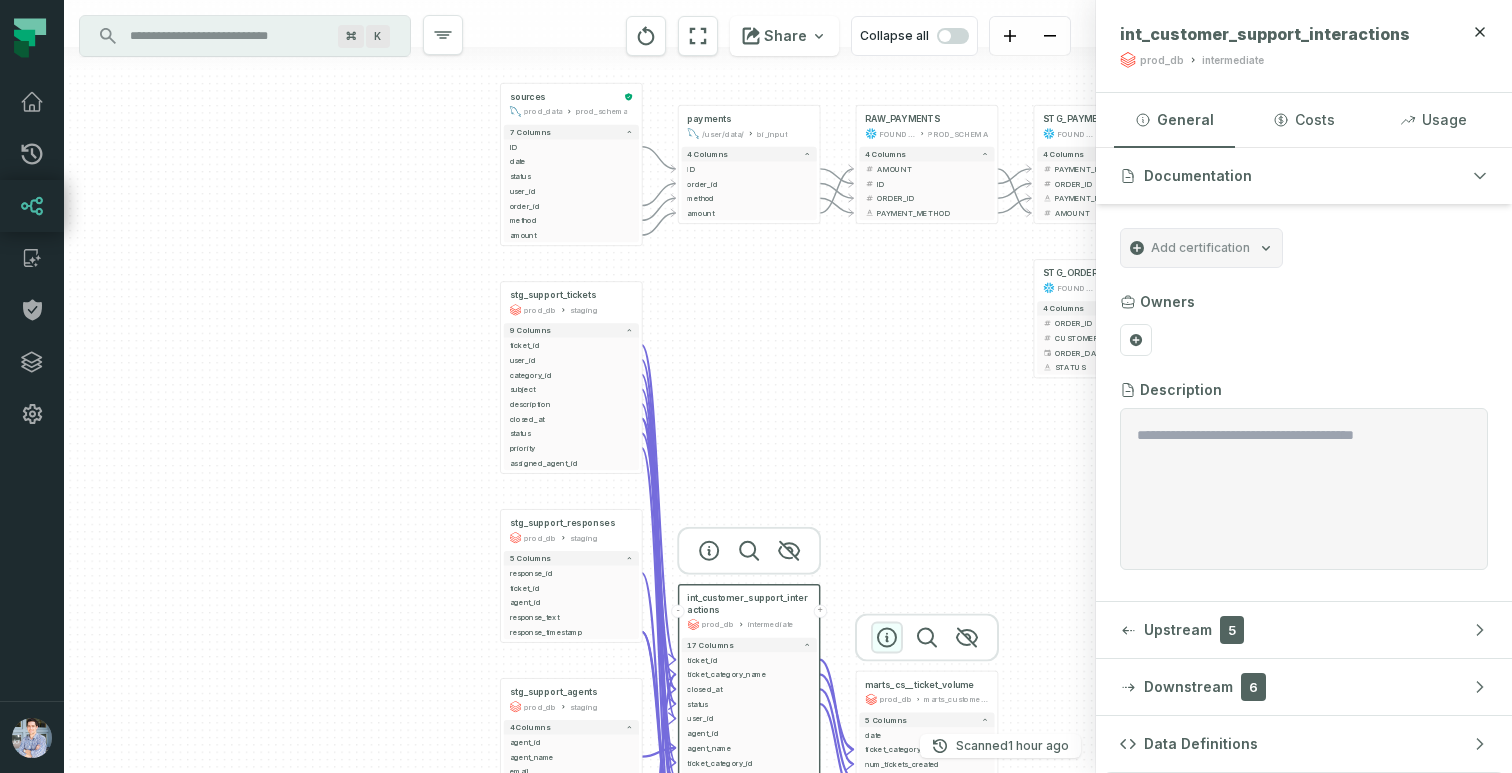click 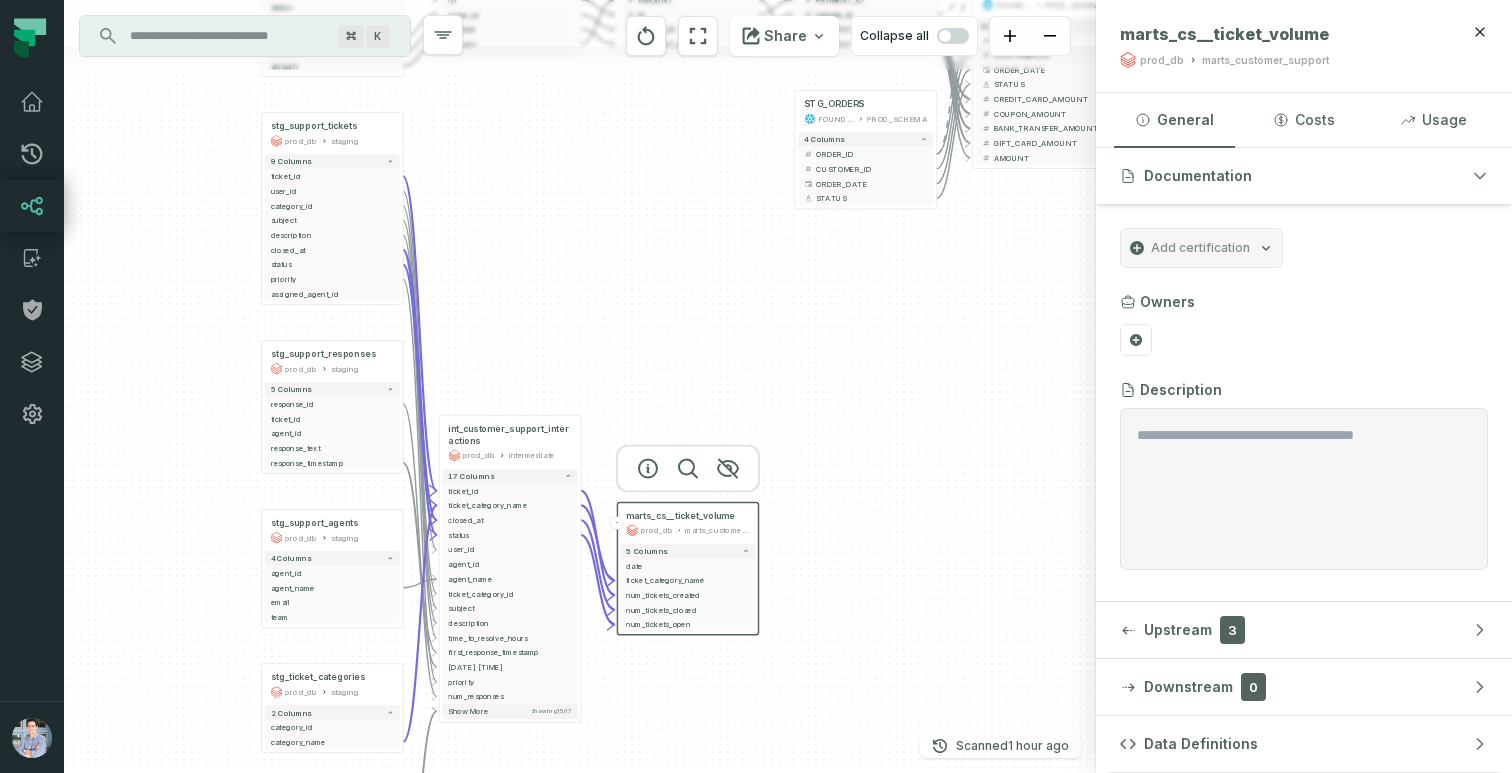 drag, startPoint x: 1018, startPoint y: 610, endPoint x: 772, endPoint y: 434, distance: 302.47644 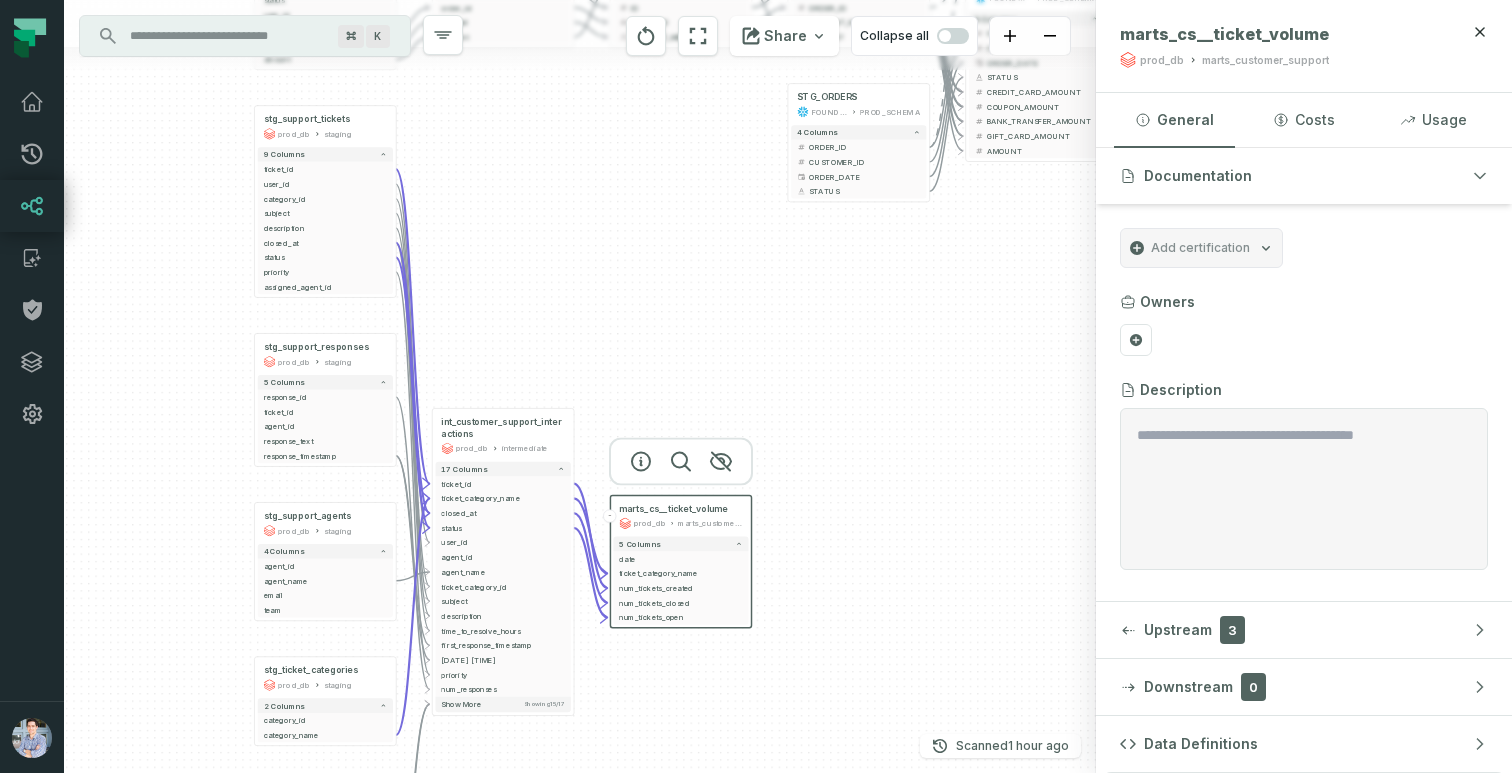 click on "Discovery Provider cmdk menu" at bounding box center [227, 36] 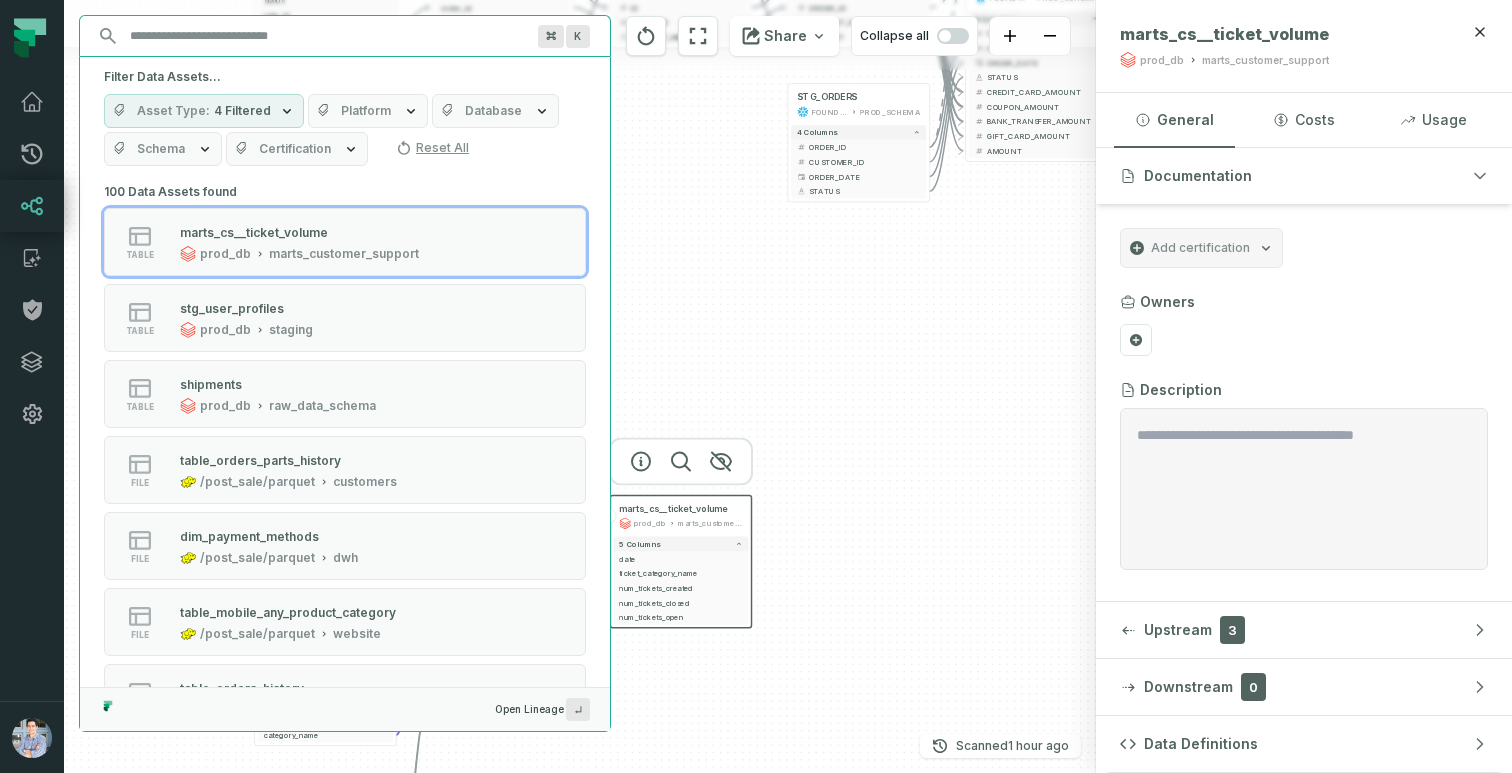click on "Platform" at bounding box center (366, 111) 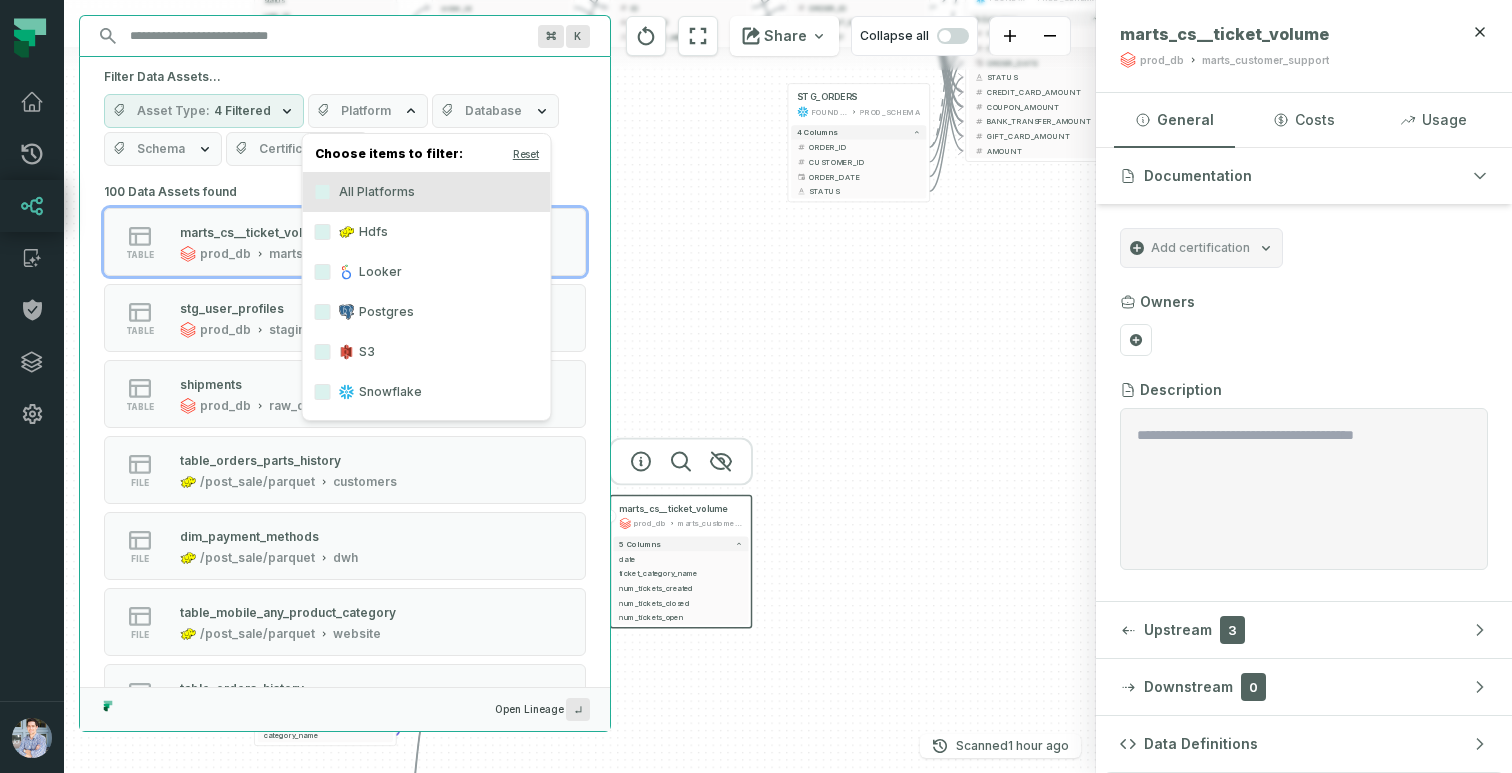 click on "Asset Type 4 Filtered" at bounding box center (204, 111) 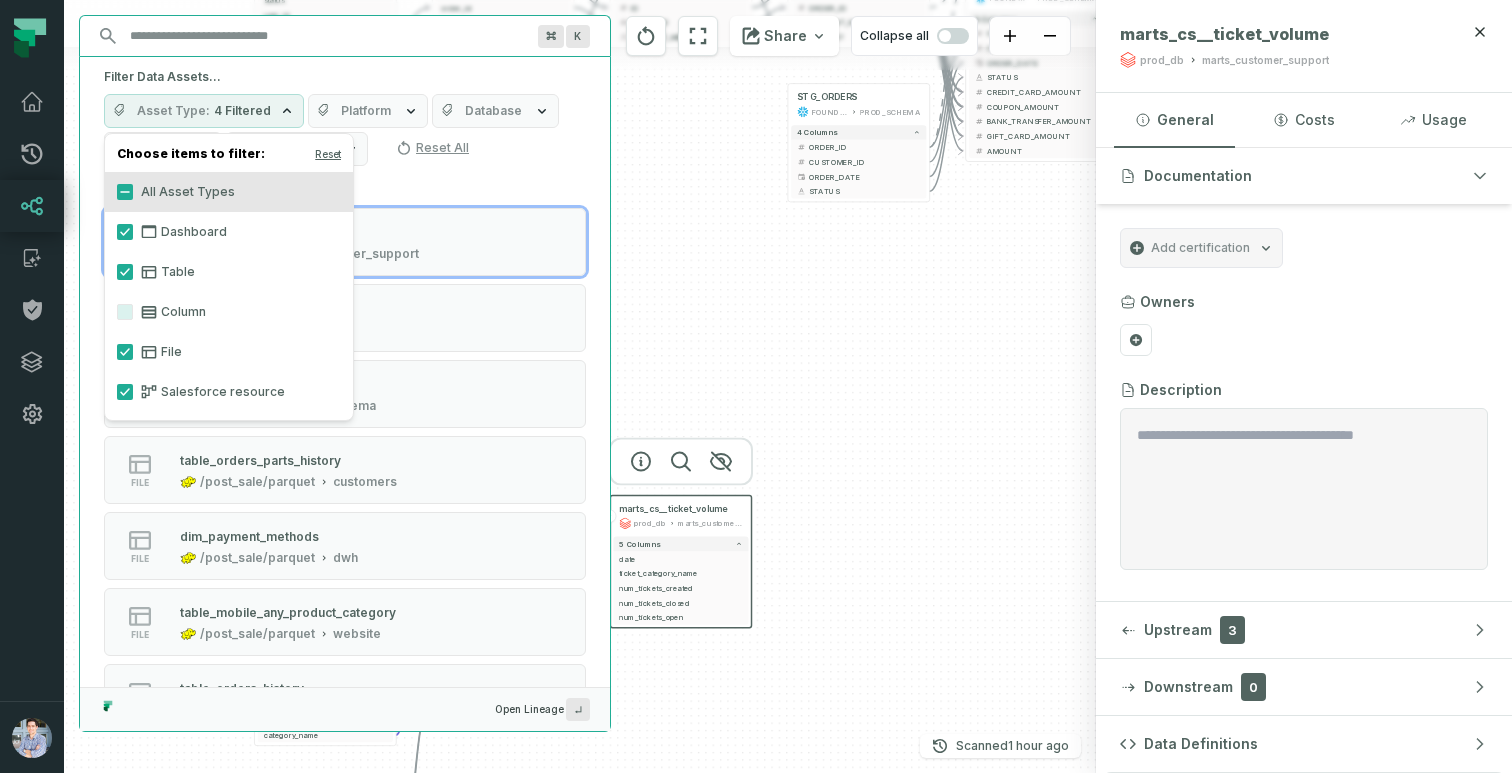 click on "Asset Type 4 Filtered" at bounding box center [204, 111] 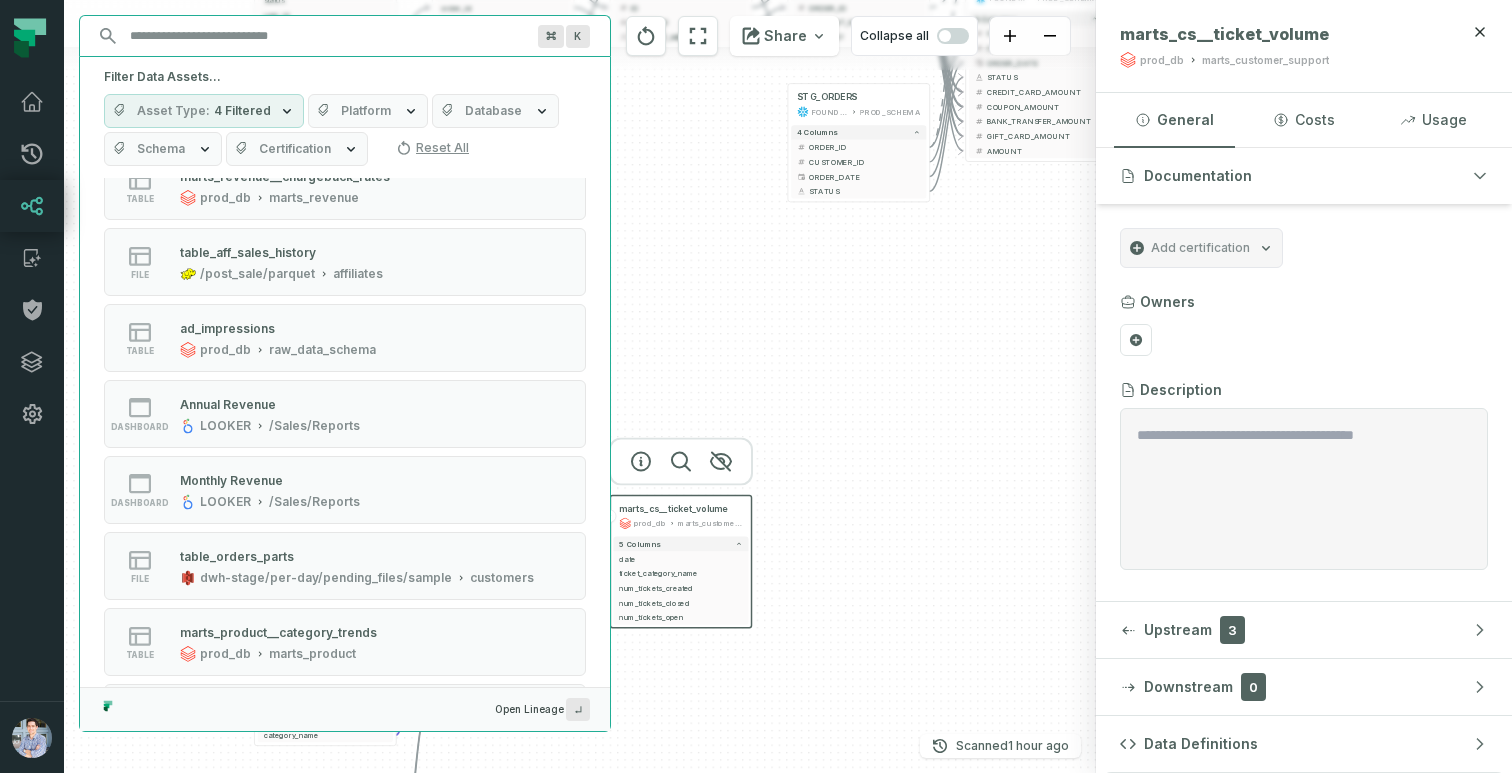 scroll, scrollTop: 2046, scrollLeft: 0, axis: vertical 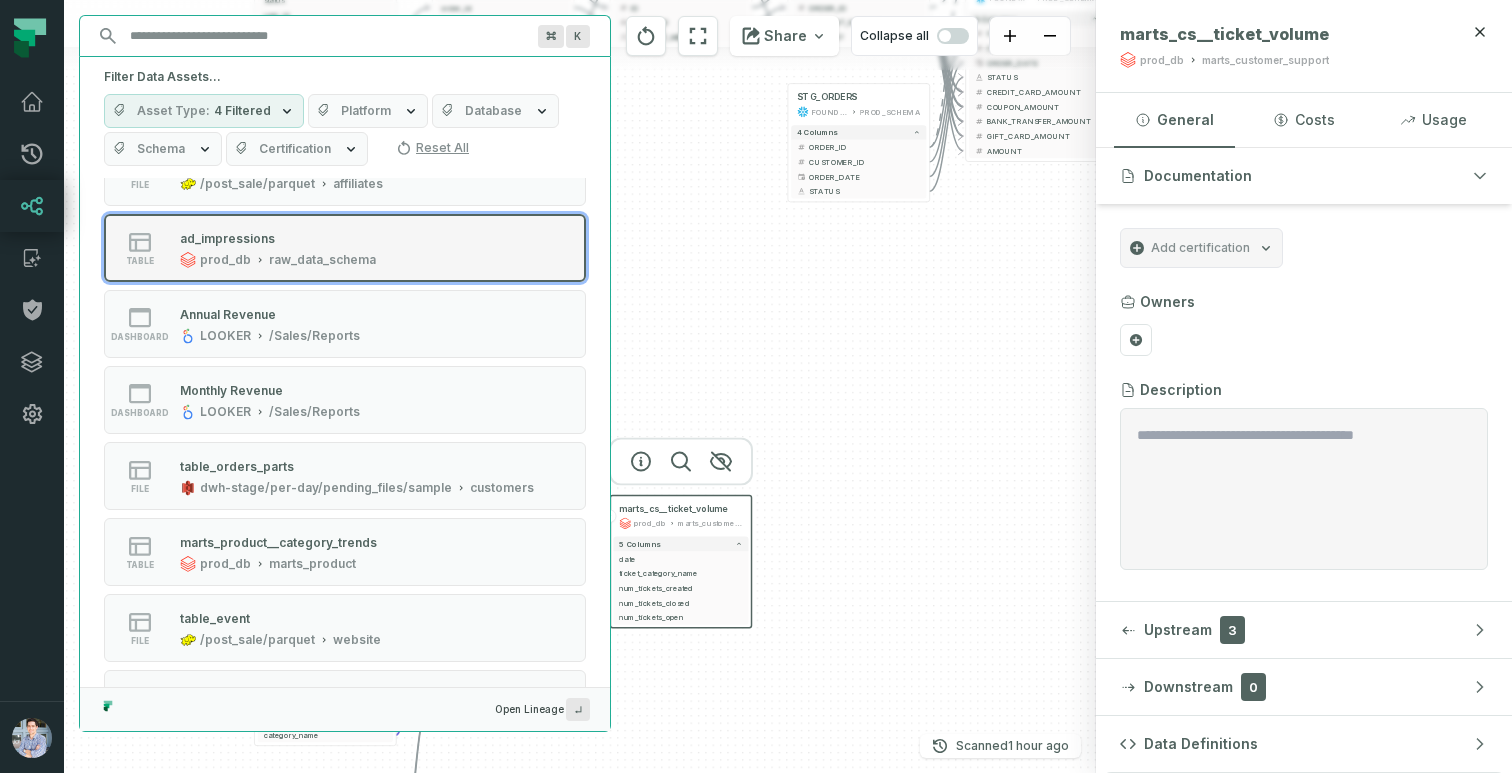 click on "ad_impressions" at bounding box center [278, 238] 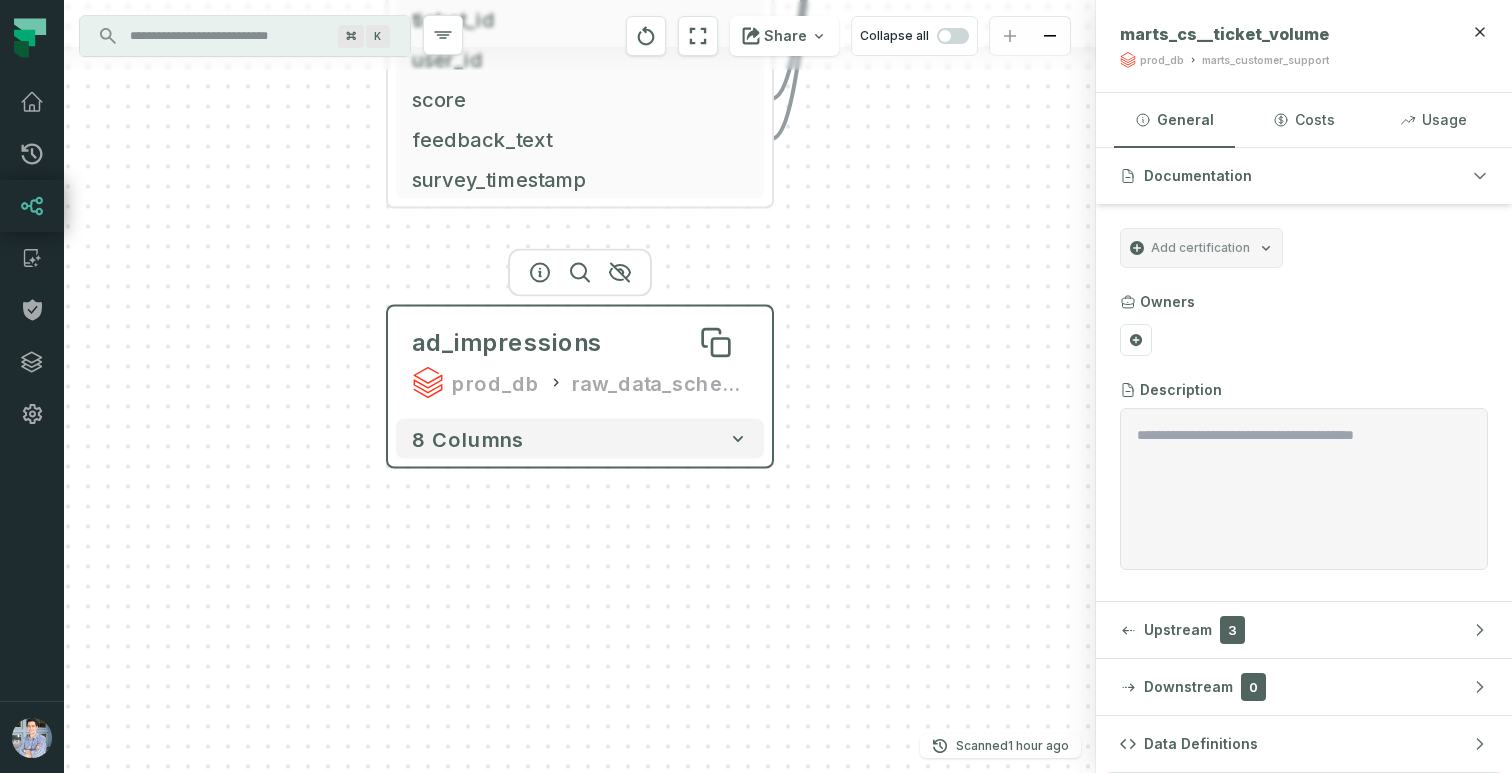 click on "ad_impressions" at bounding box center [507, 343] 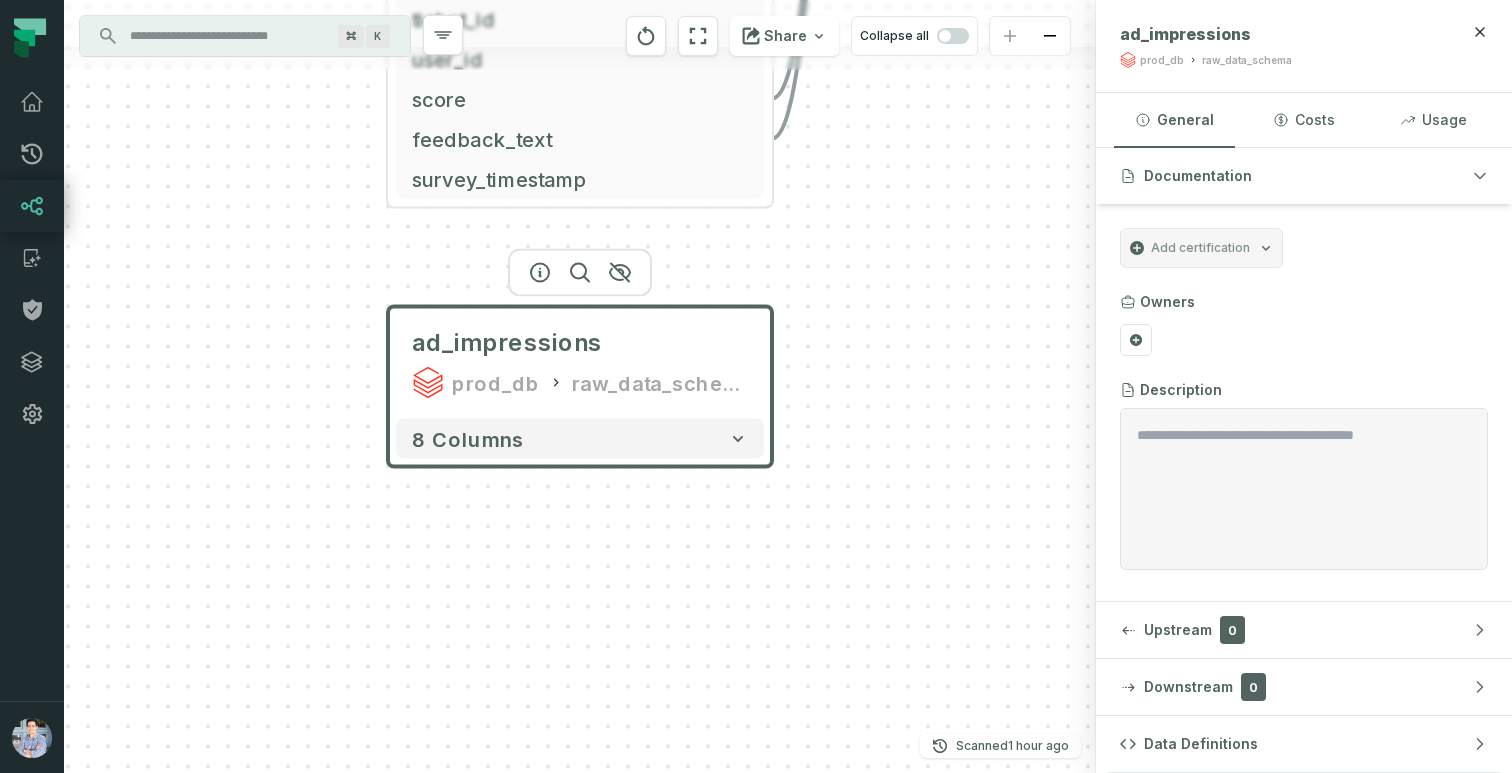 click on "Discovery Provider cmdk menu" at bounding box center (227, 36) 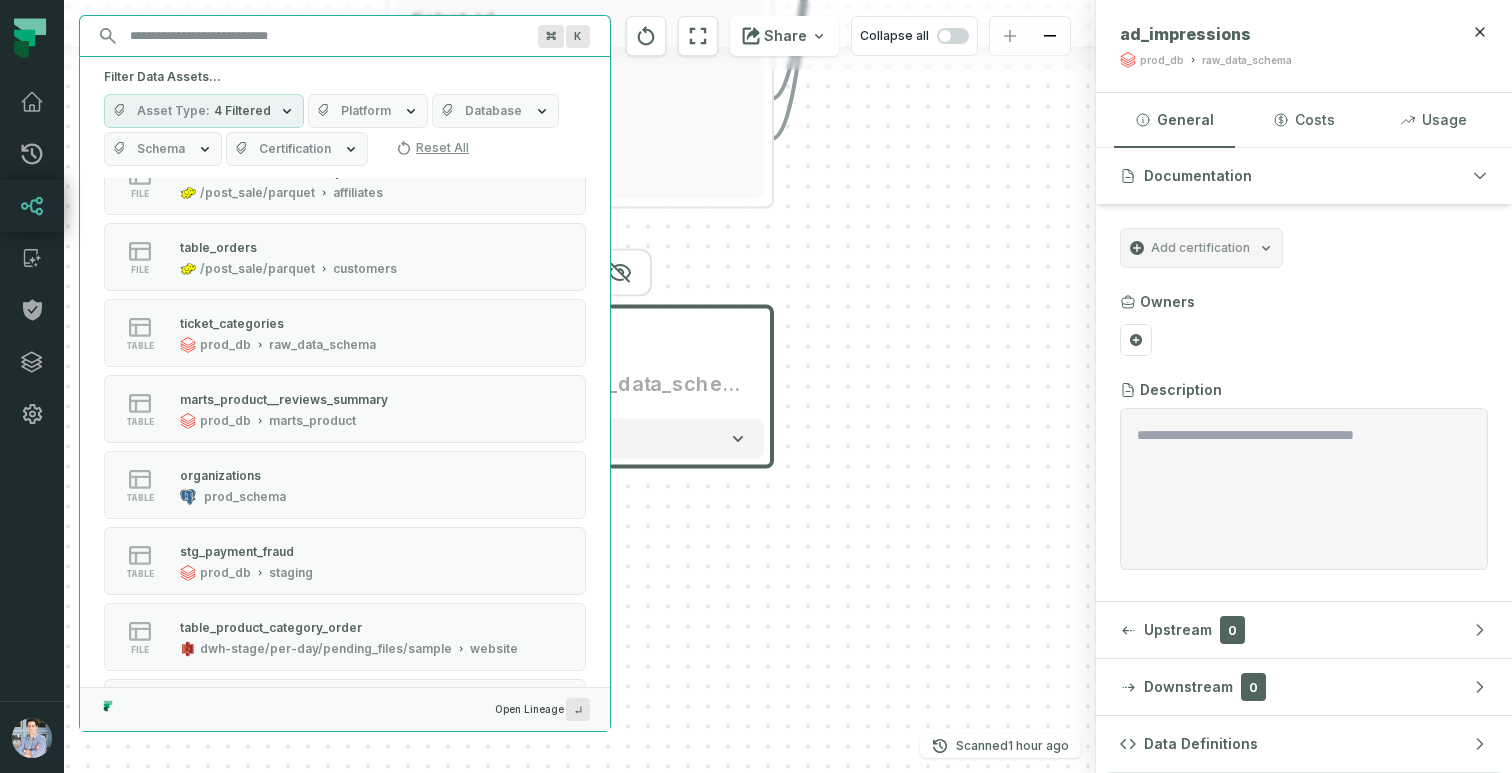 scroll, scrollTop: 1058, scrollLeft: 0, axis: vertical 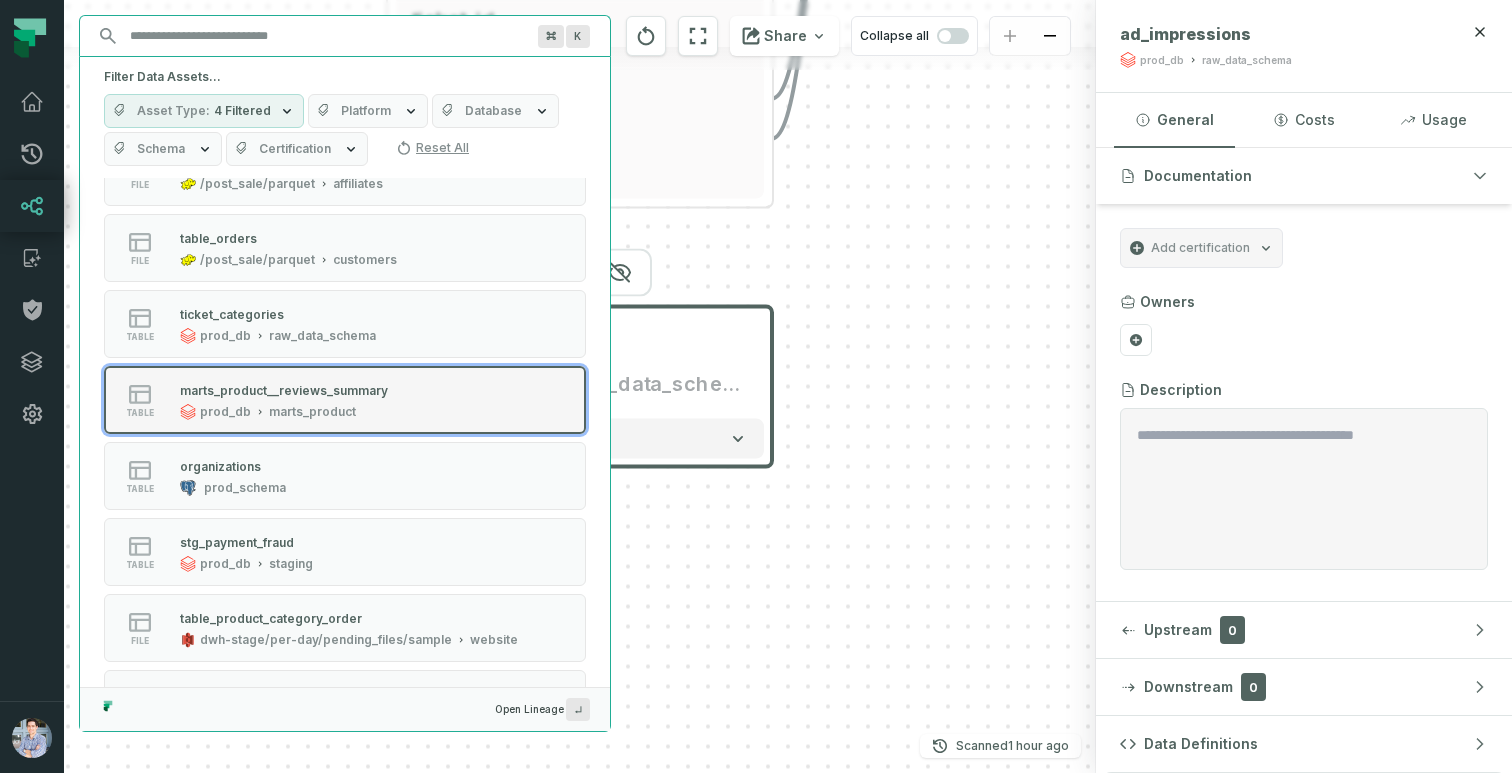 click on "marts_product" at bounding box center [312, 412] 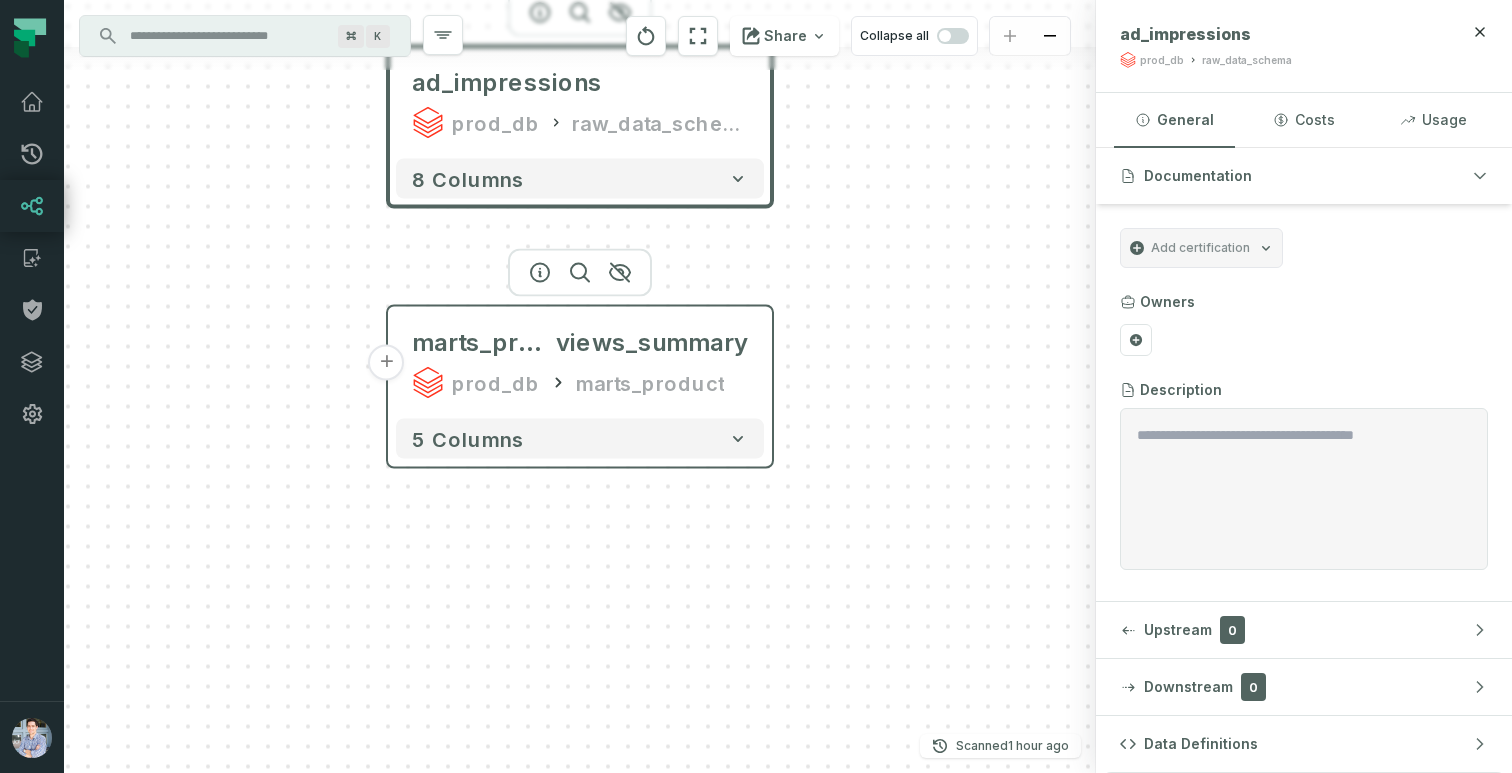 click on "+" at bounding box center (387, 363) 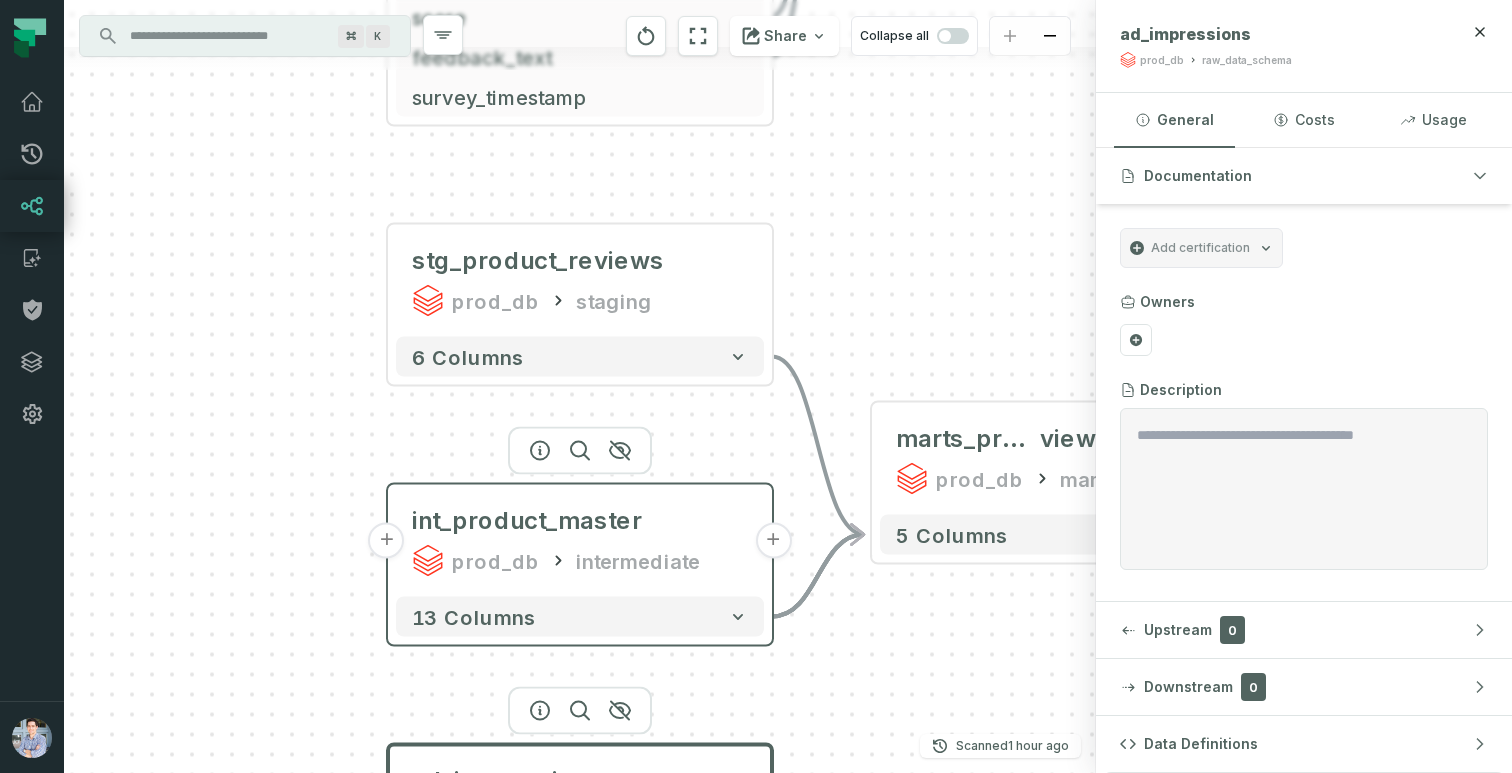 click on "+" at bounding box center [387, 541] 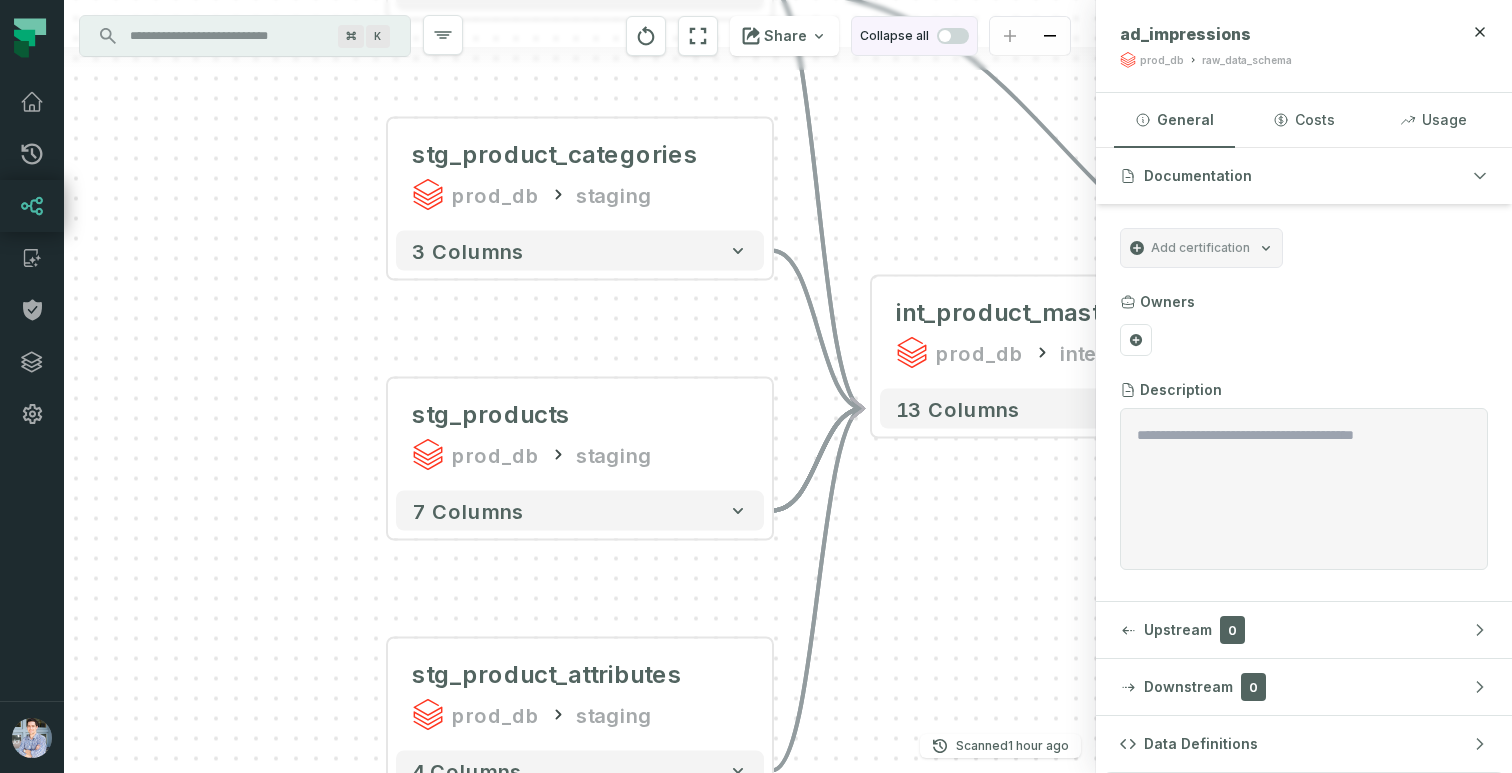 click at bounding box center (953, 36) 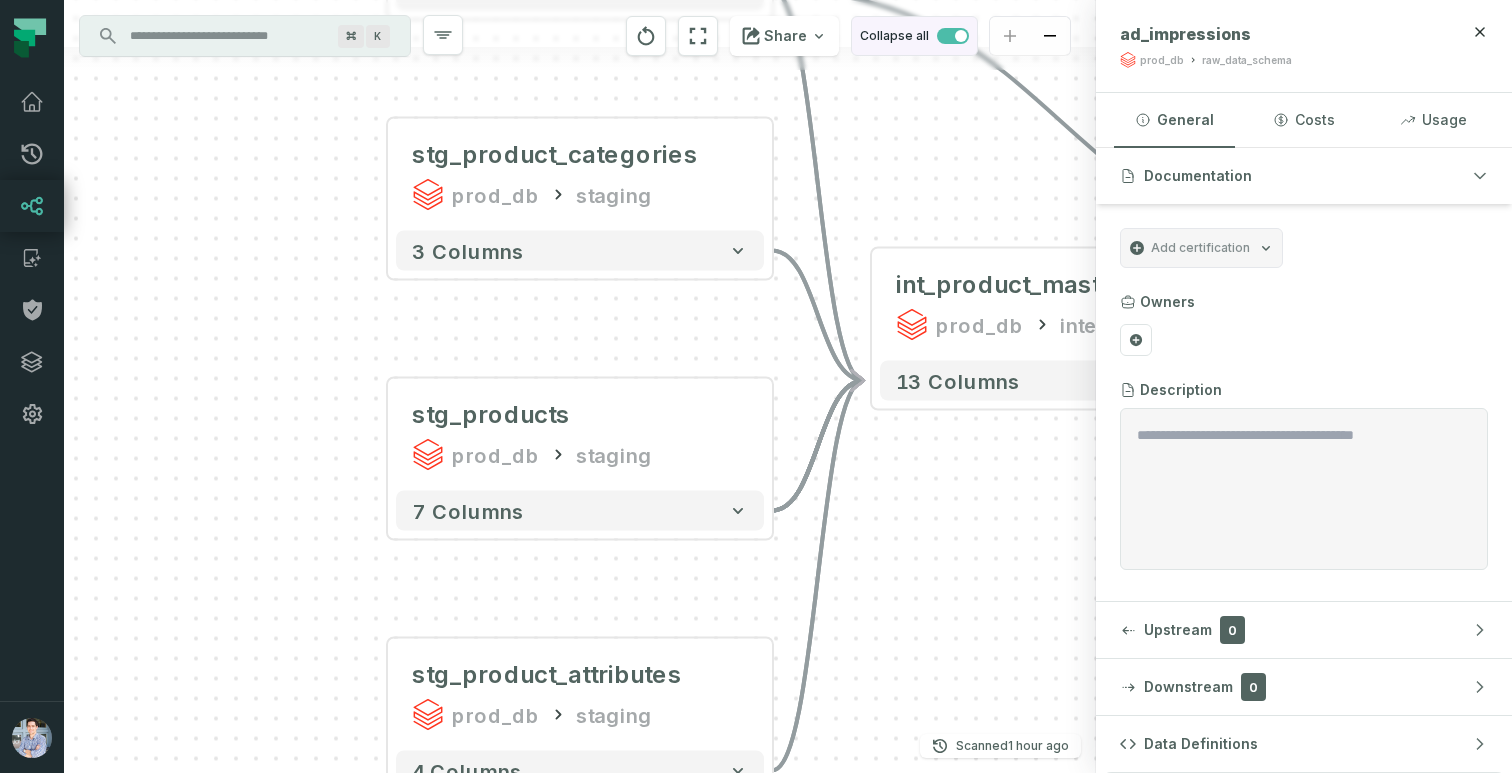 click at bounding box center (953, 36) 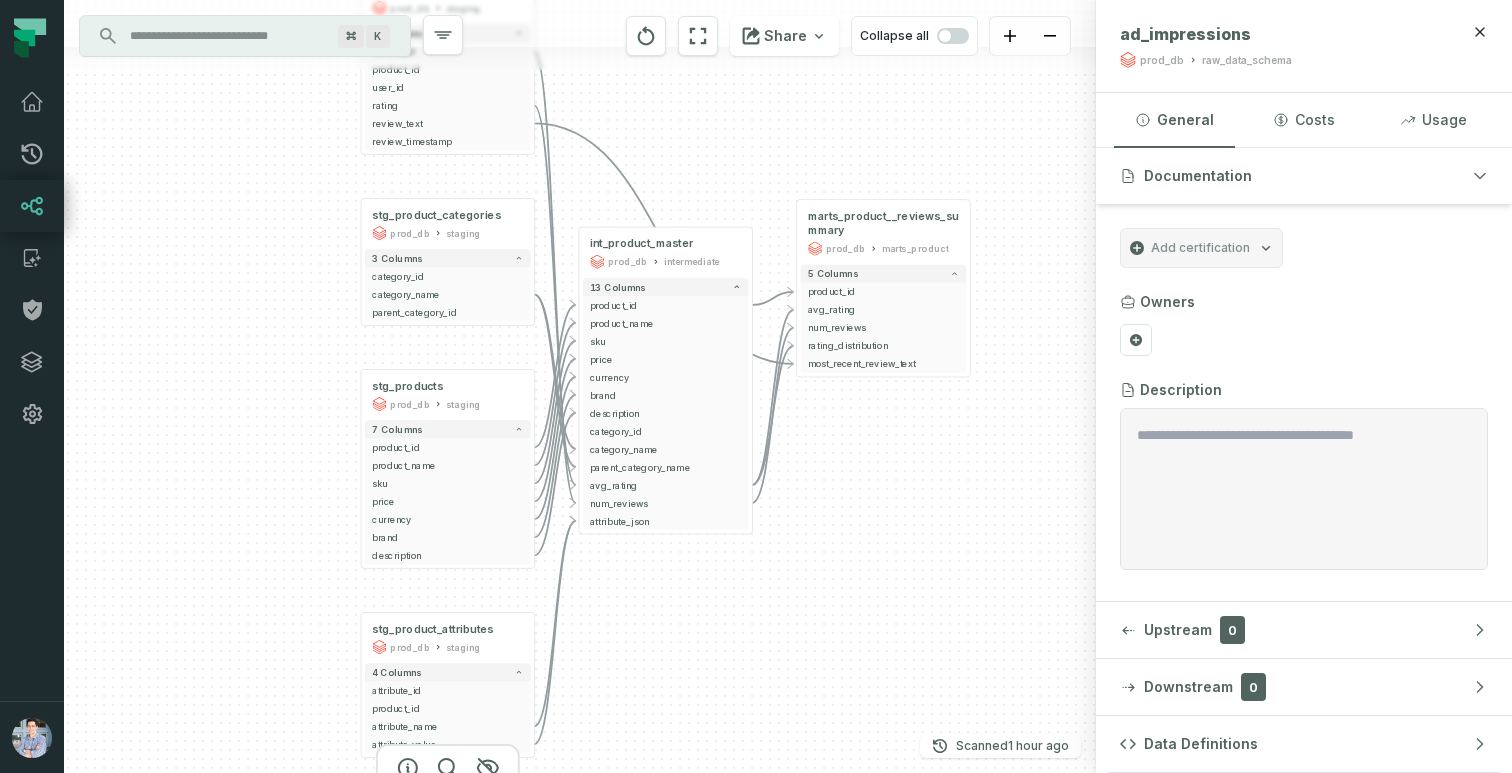 drag, startPoint x: 351, startPoint y: 430, endPoint x: 169, endPoint y: 283, distance: 233.95085 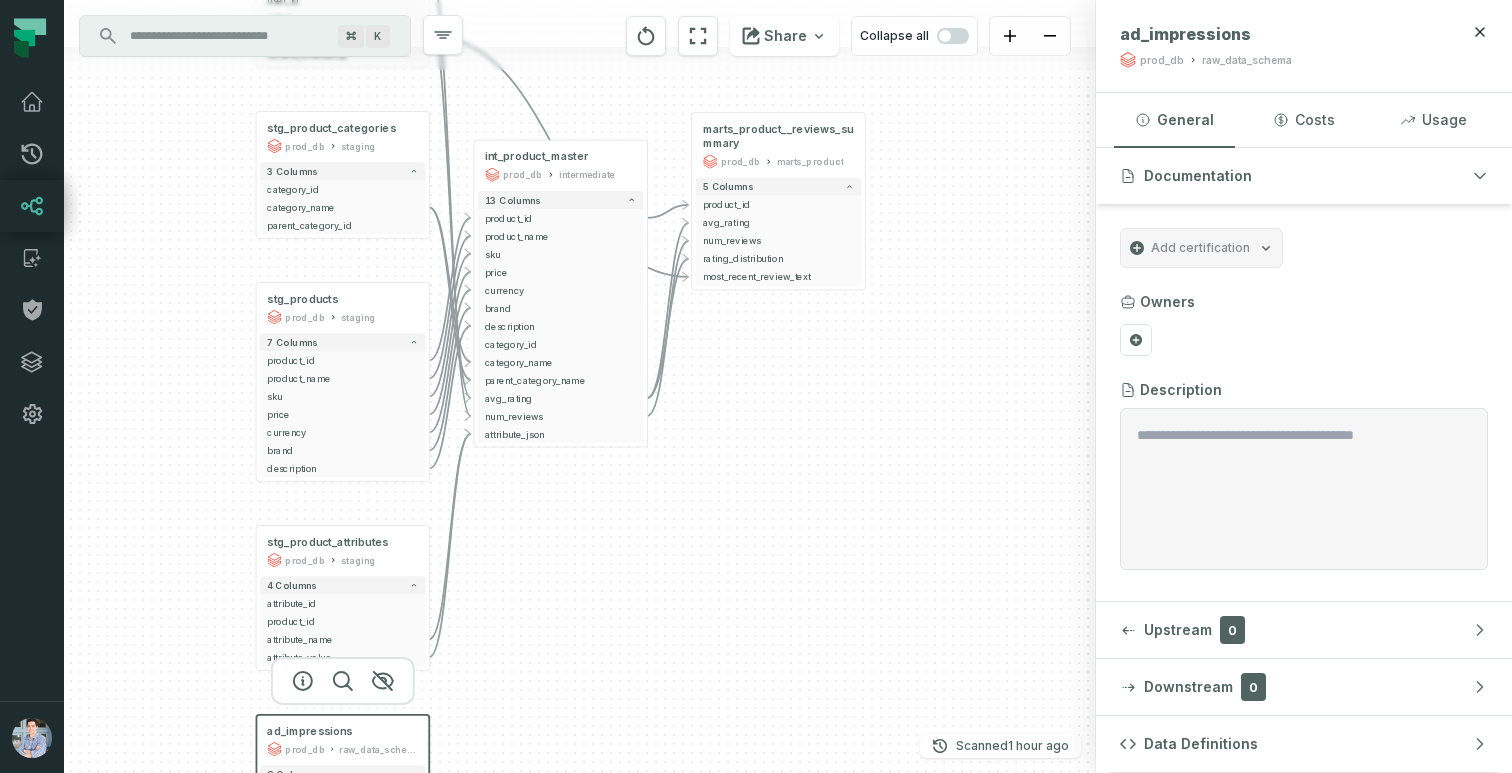 drag, startPoint x: 540, startPoint y: 591, endPoint x: 522, endPoint y: 578, distance: 22.203604 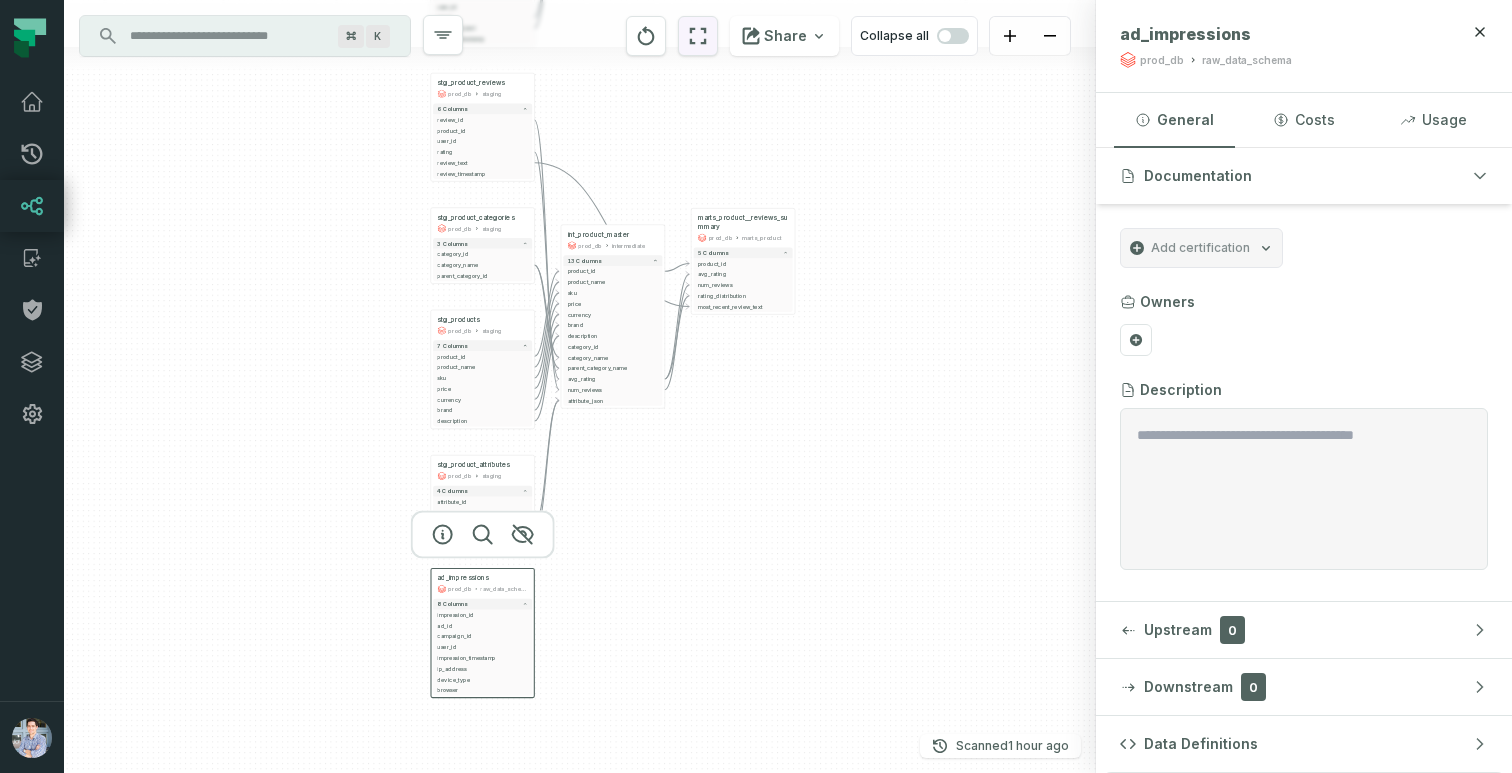 click at bounding box center (698, 36) 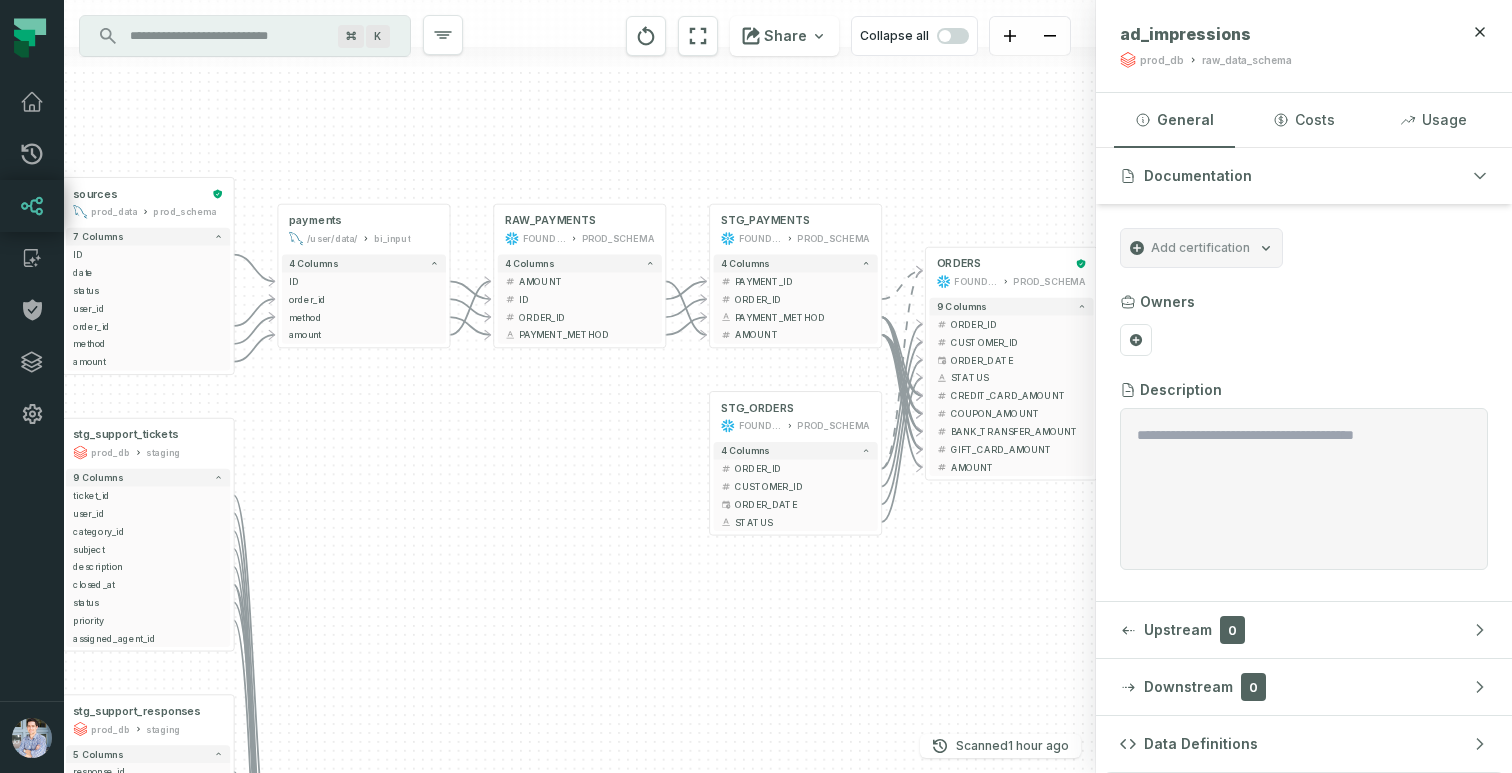 drag, startPoint x: 572, startPoint y: 130, endPoint x: 550, endPoint y: 413, distance: 283.85382 